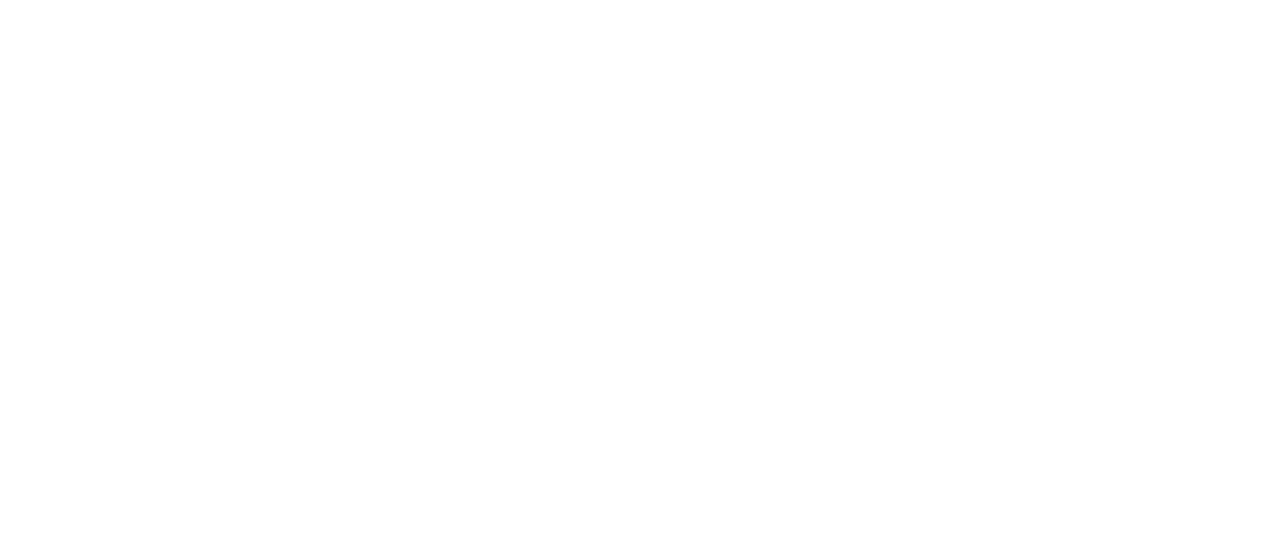 scroll, scrollTop: 0, scrollLeft: 0, axis: both 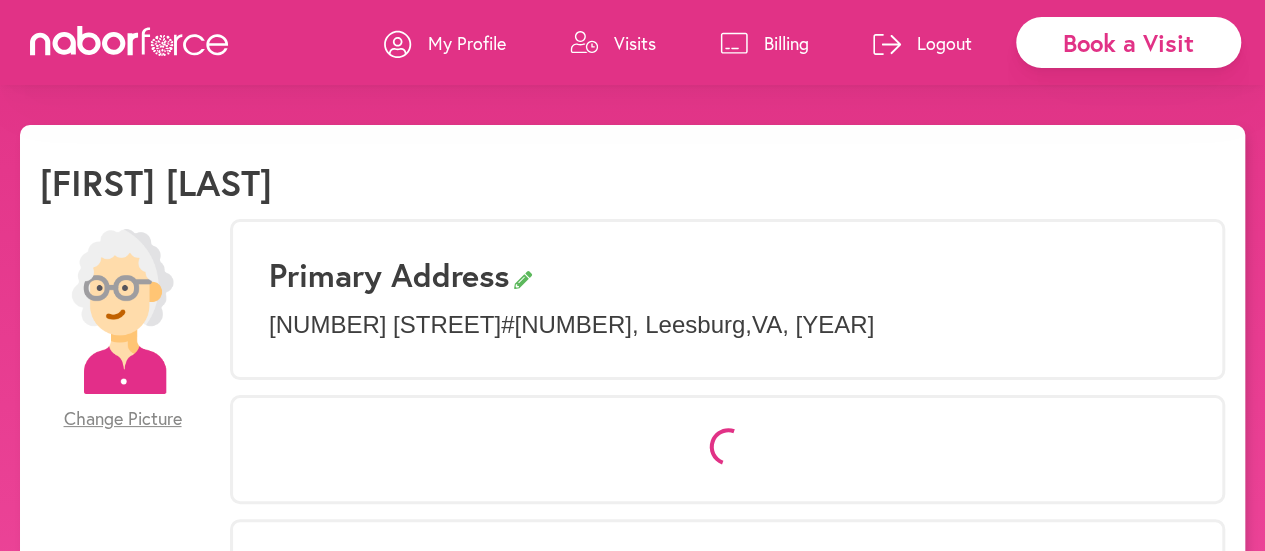 select on "*" 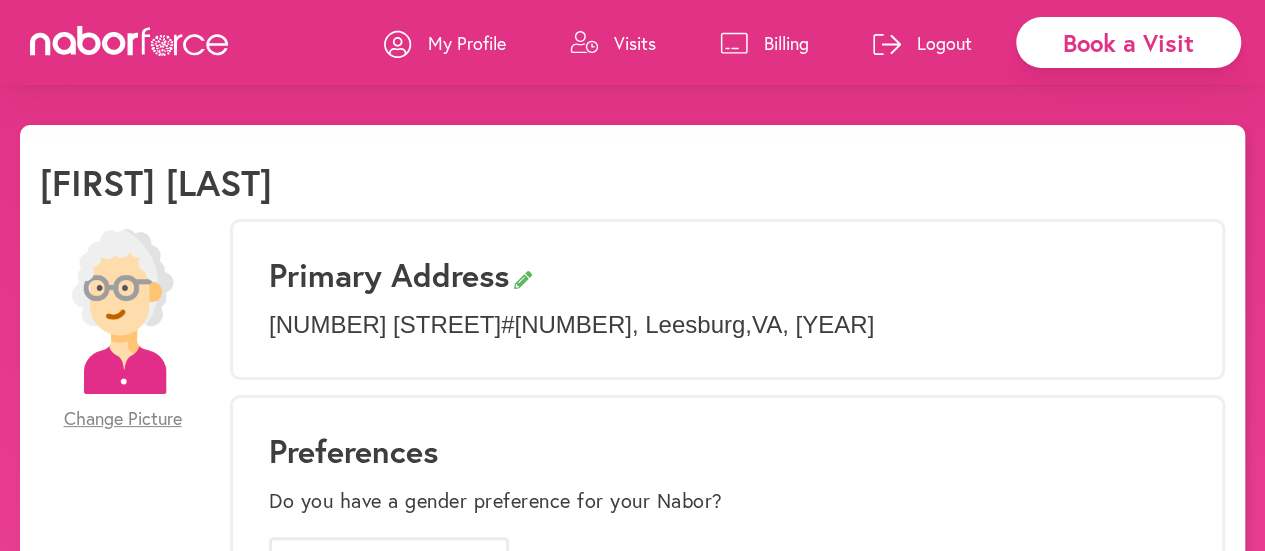 click on "Billing" at bounding box center [786, 43] 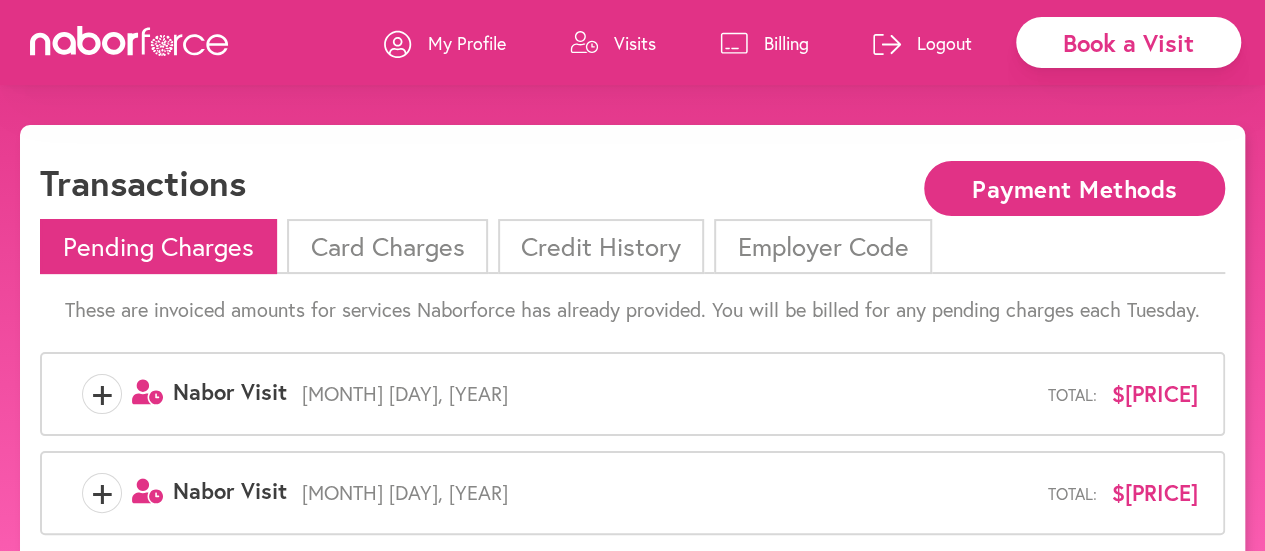 click on "Payment Methods" at bounding box center (1074, 188) 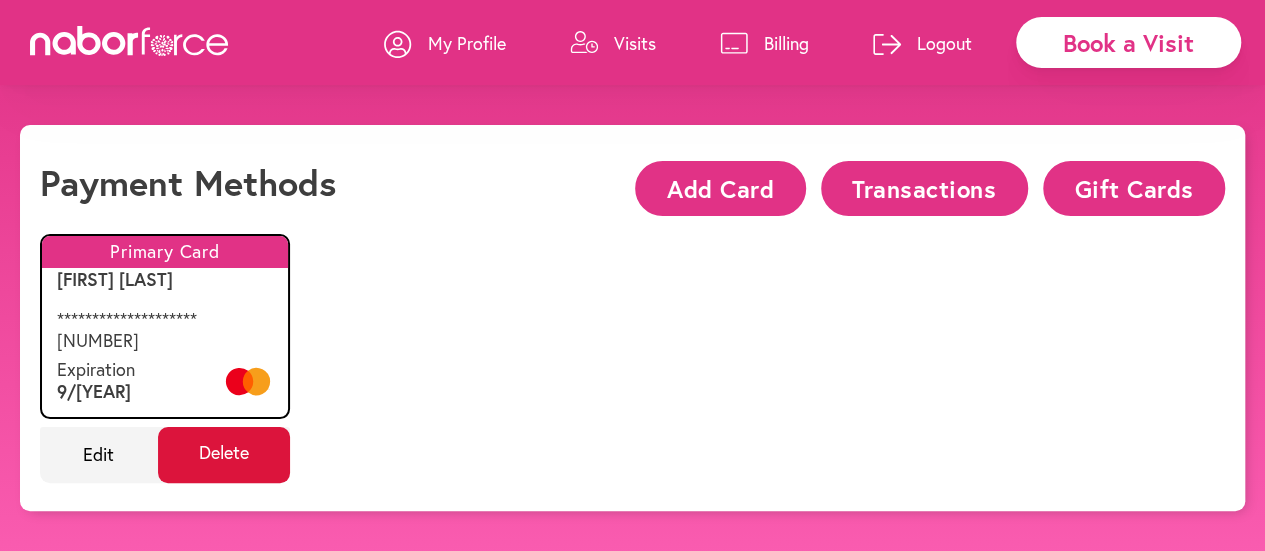 click on "Delete" 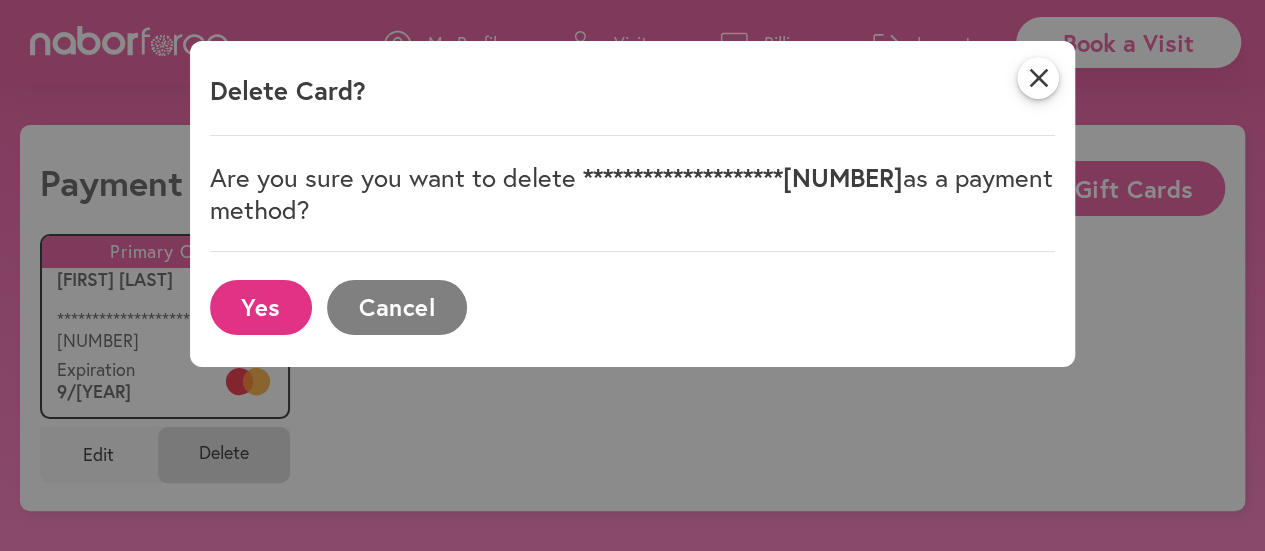 click on "Yes" at bounding box center (261, 307) 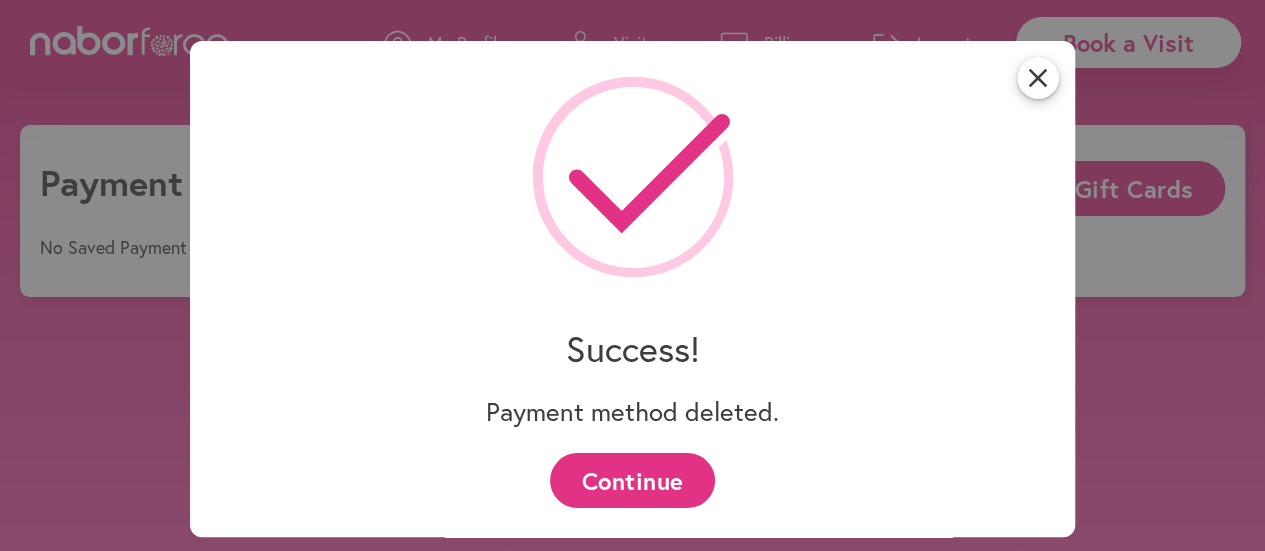 click on "Continue" at bounding box center [632, 480] 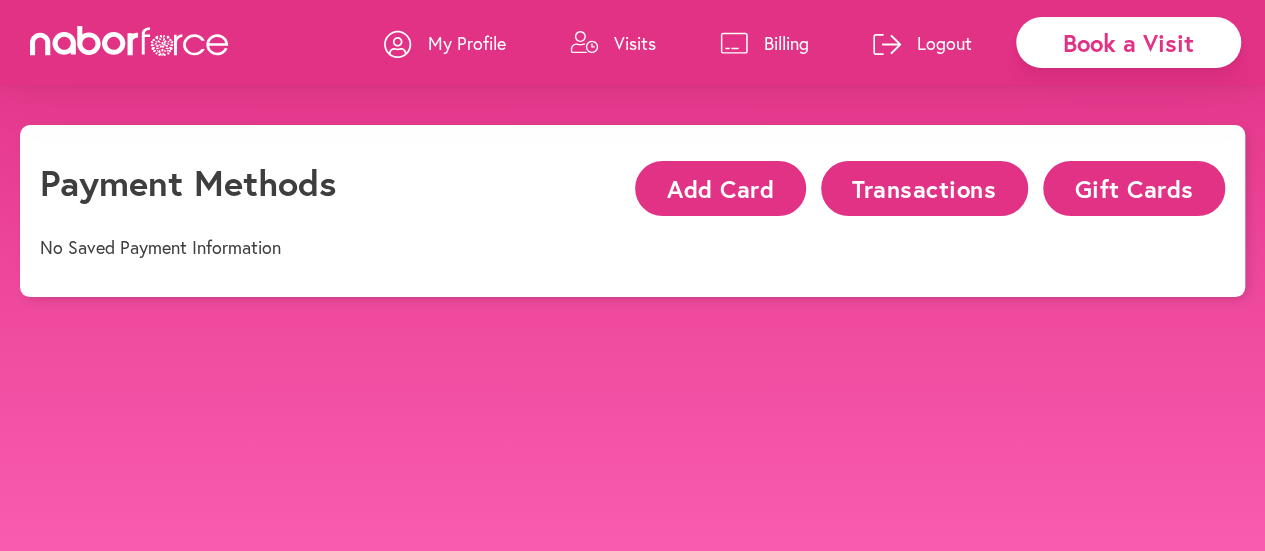 click on "Add Card" at bounding box center (720, 188) 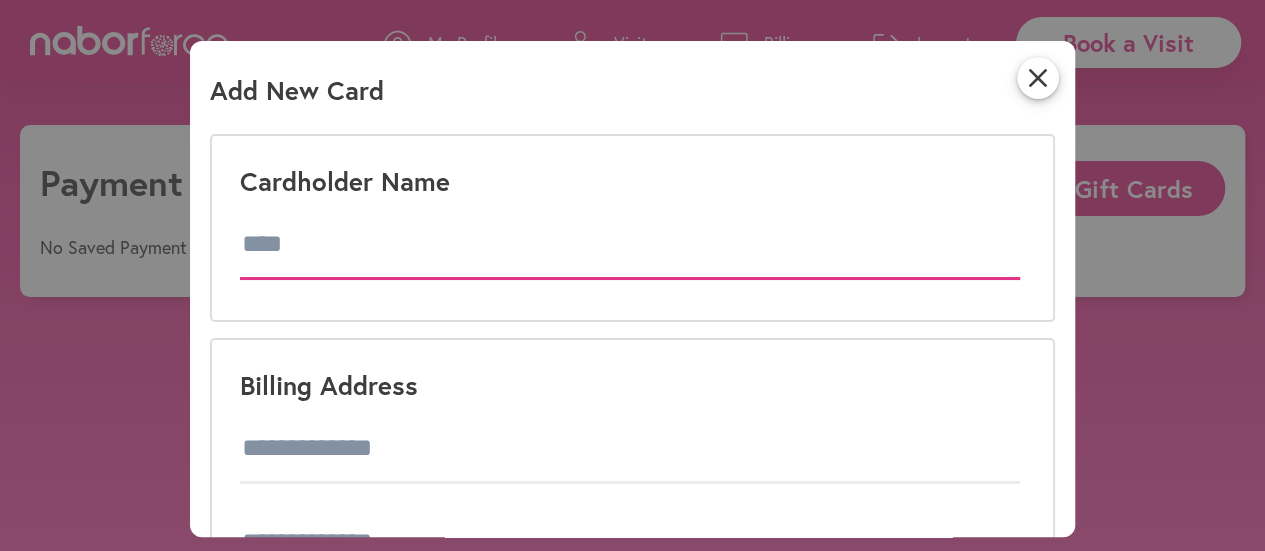 click at bounding box center [630, 245] 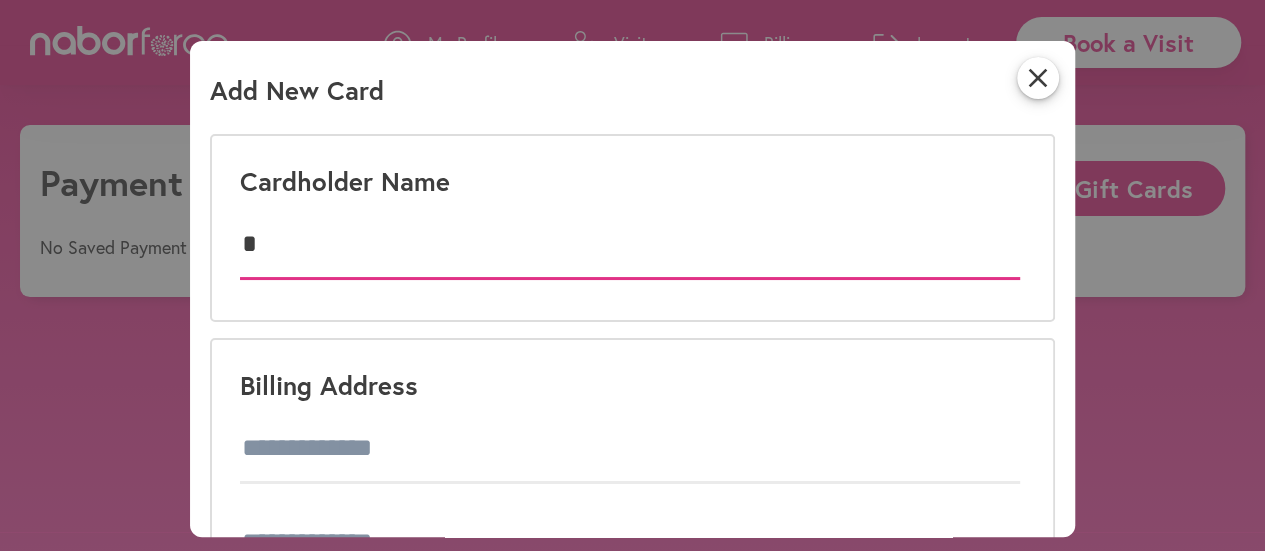 type on "**********" 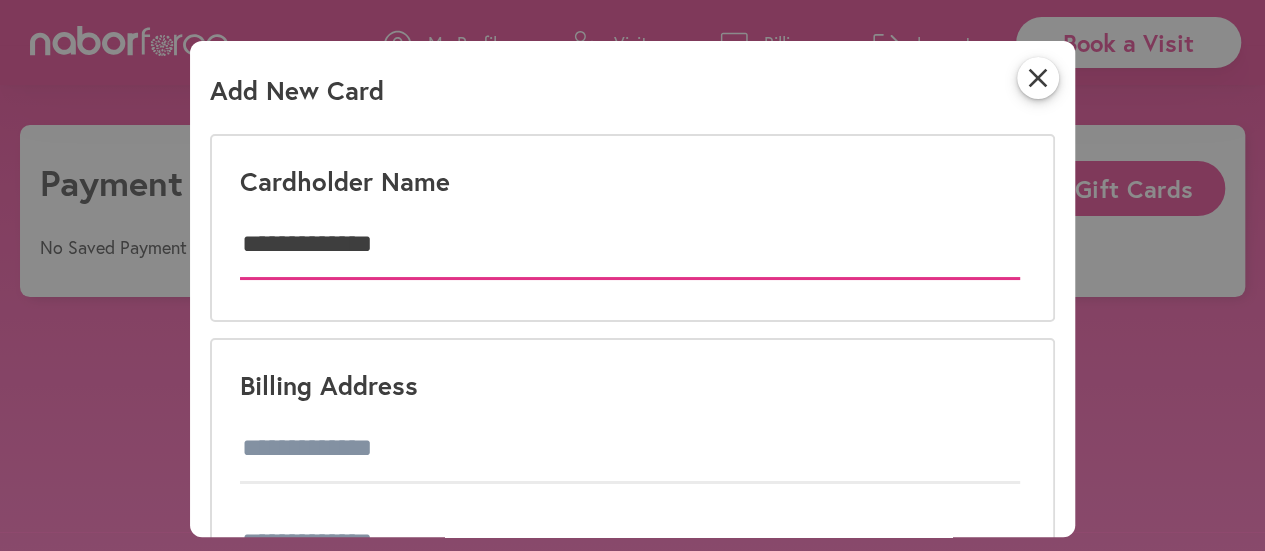 scroll, scrollTop: 149, scrollLeft: 0, axis: vertical 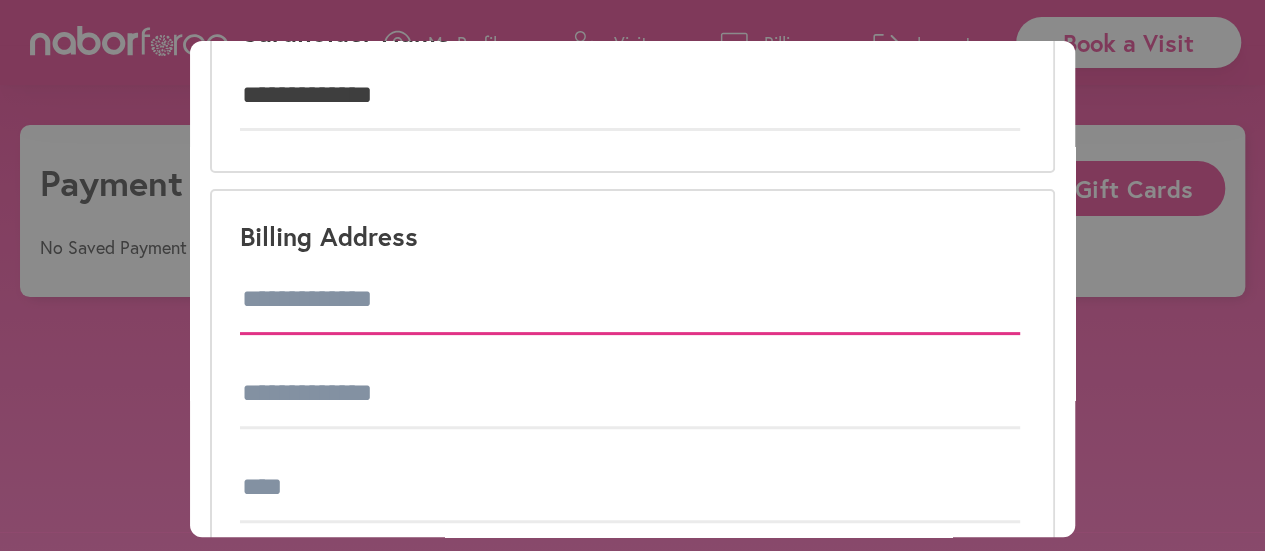 click at bounding box center (630, 300) 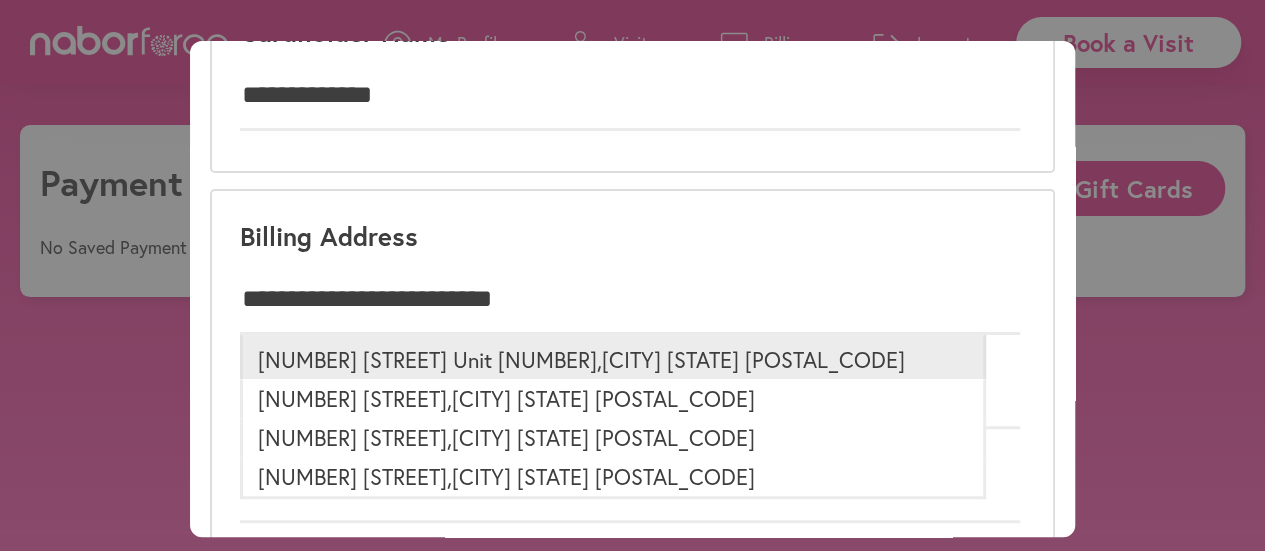type on "**********" 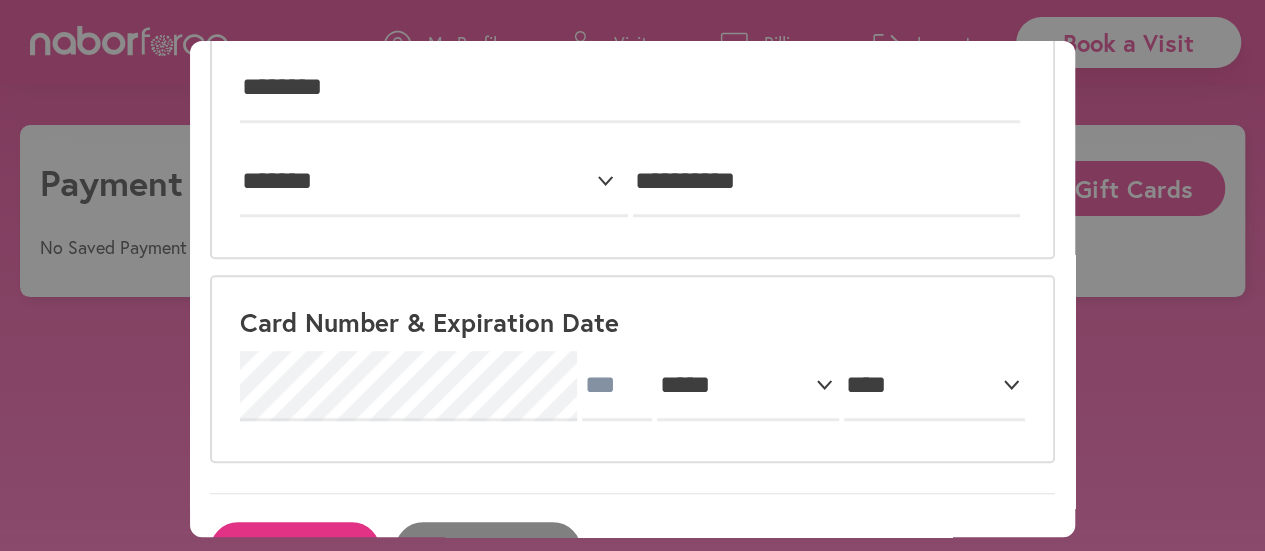 scroll, scrollTop: 610, scrollLeft: 0, axis: vertical 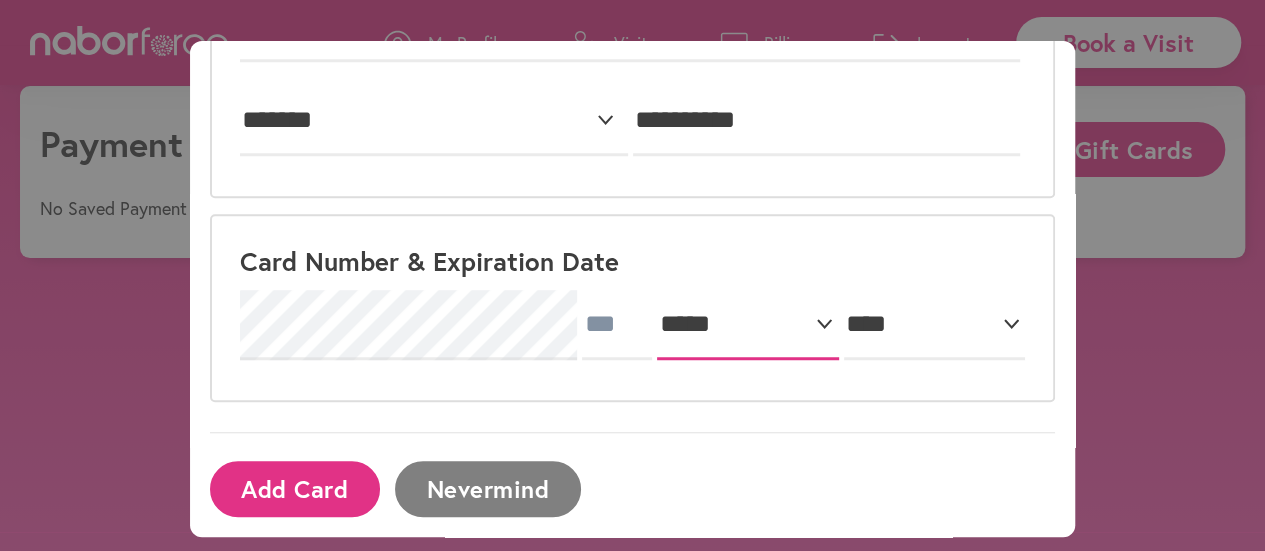 click on "***** * * * * * * * * * ** ** **" at bounding box center (747, 325) 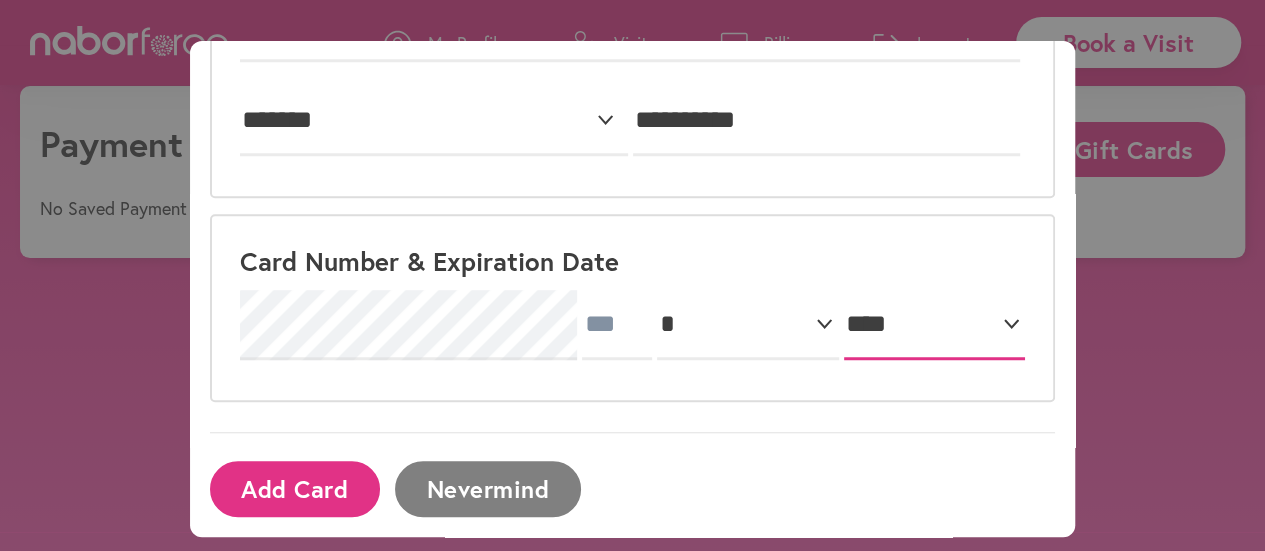 click on "**** **** **** **** **** **** **** **** **** **** **** **** **** **** **** **** **** **** **** **** ****" at bounding box center (934, 325) 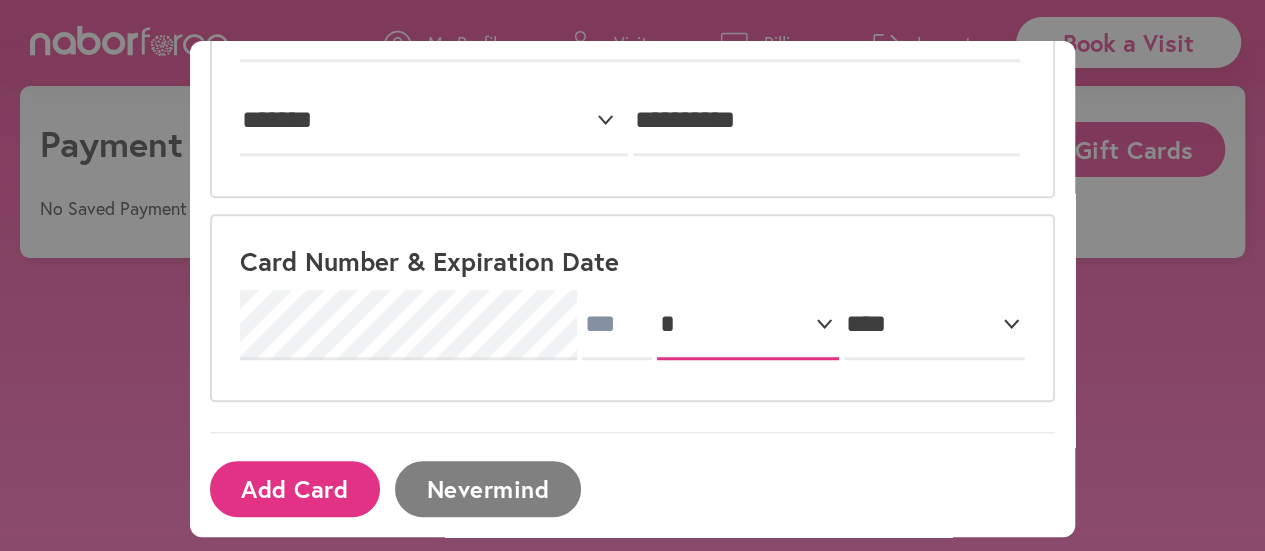 click on "***** * * * * * * * * * ** ** **" at bounding box center [747, 325] 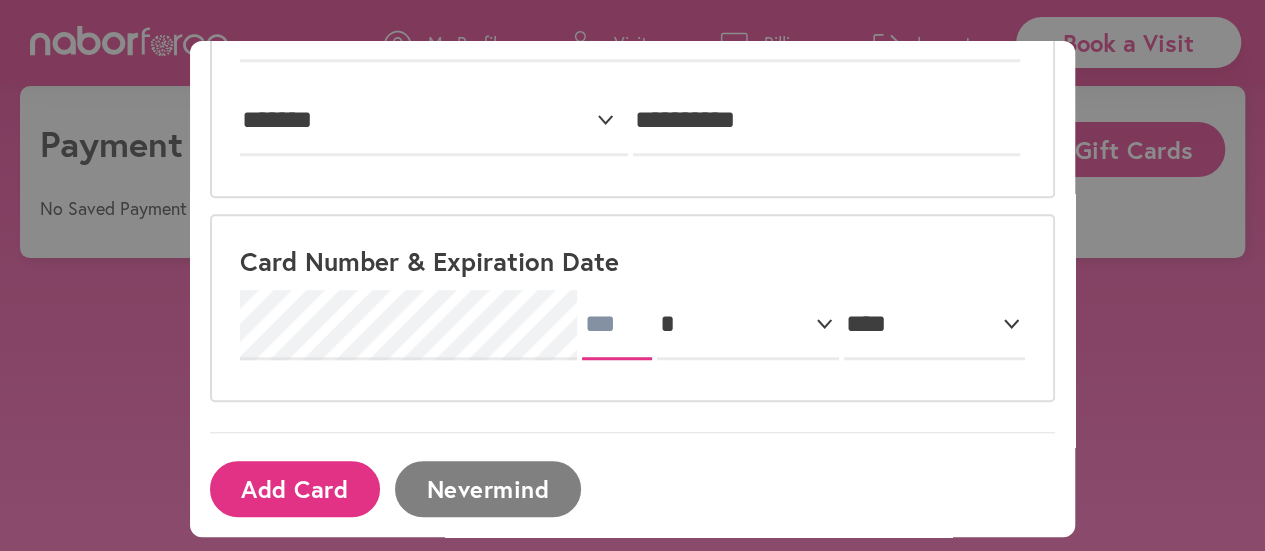 click at bounding box center (617, 325) 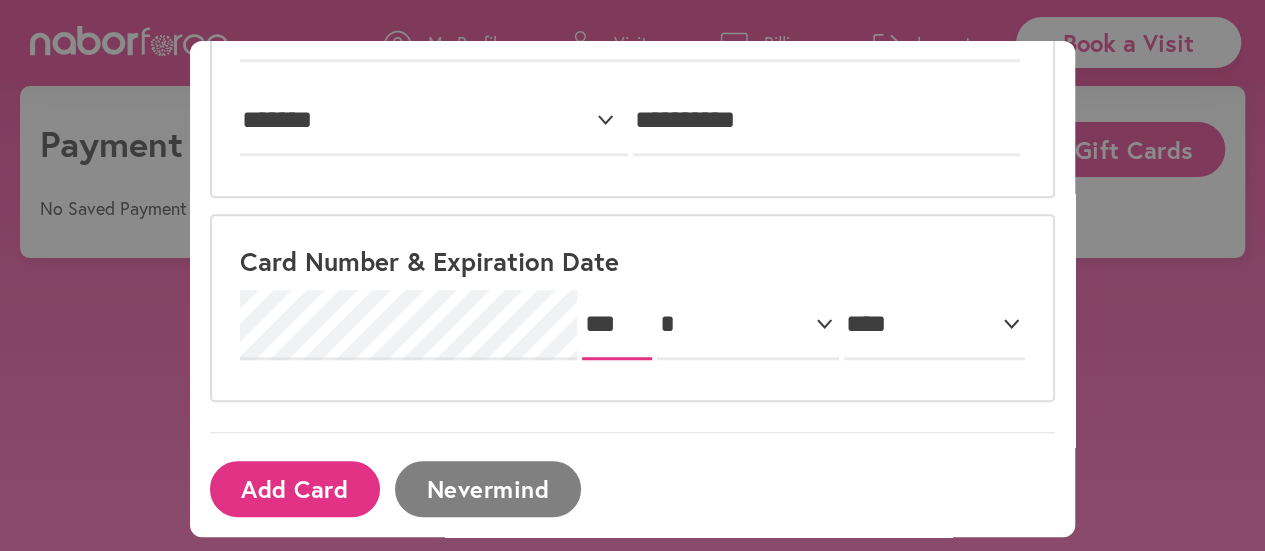 type on "***" 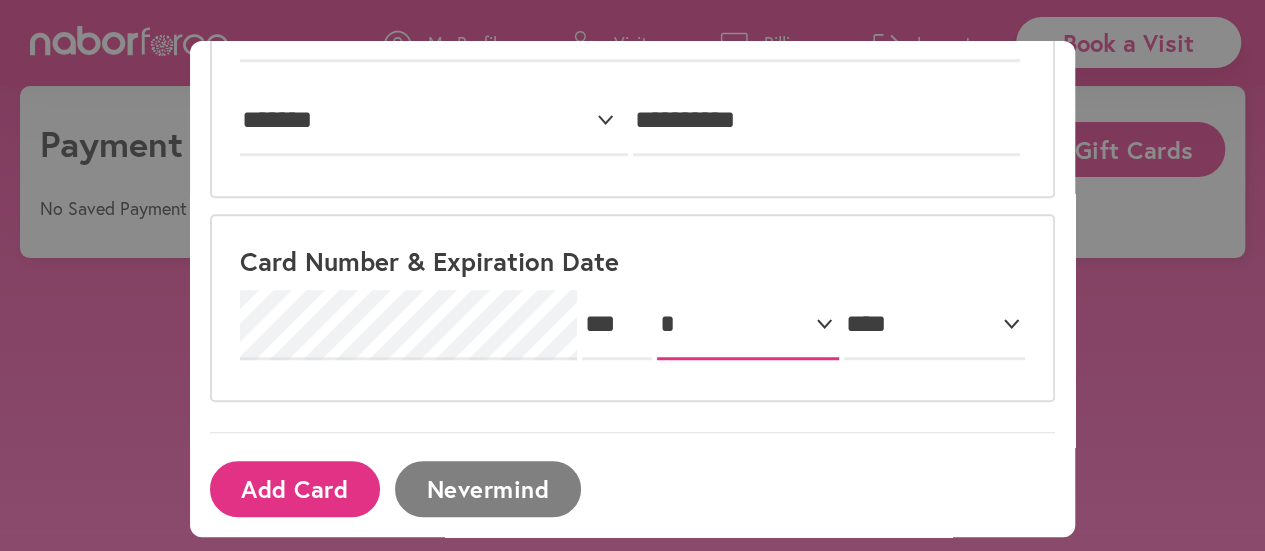 click on "***** * * * * * * * * * ** ** **" at bounding box center (747, 325) 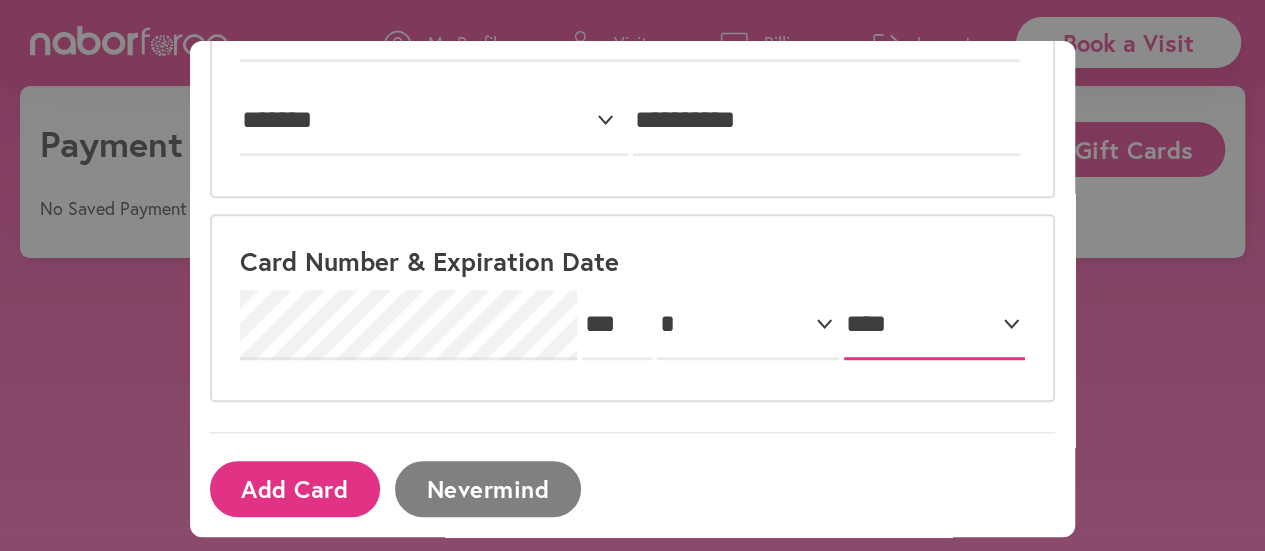 click on "**** **** **** **** **** **** **** **** **** **** **** **** **** **** **** **** **** **** **** **** ****" at bounding box center [934, 325] 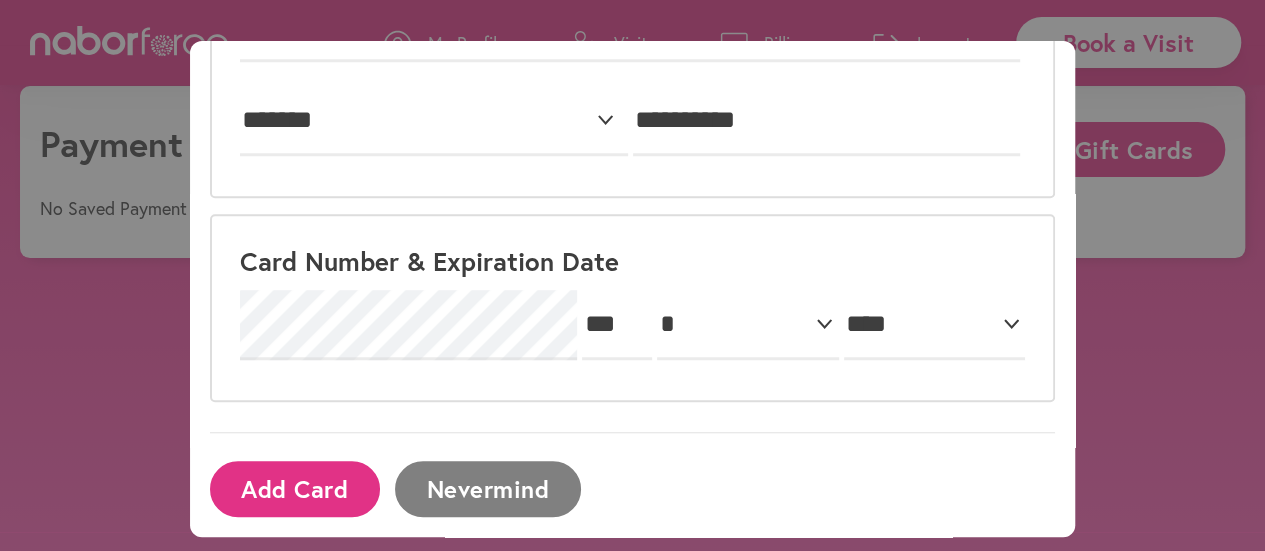 click on "Add Card" at bounding box center (295, 488) 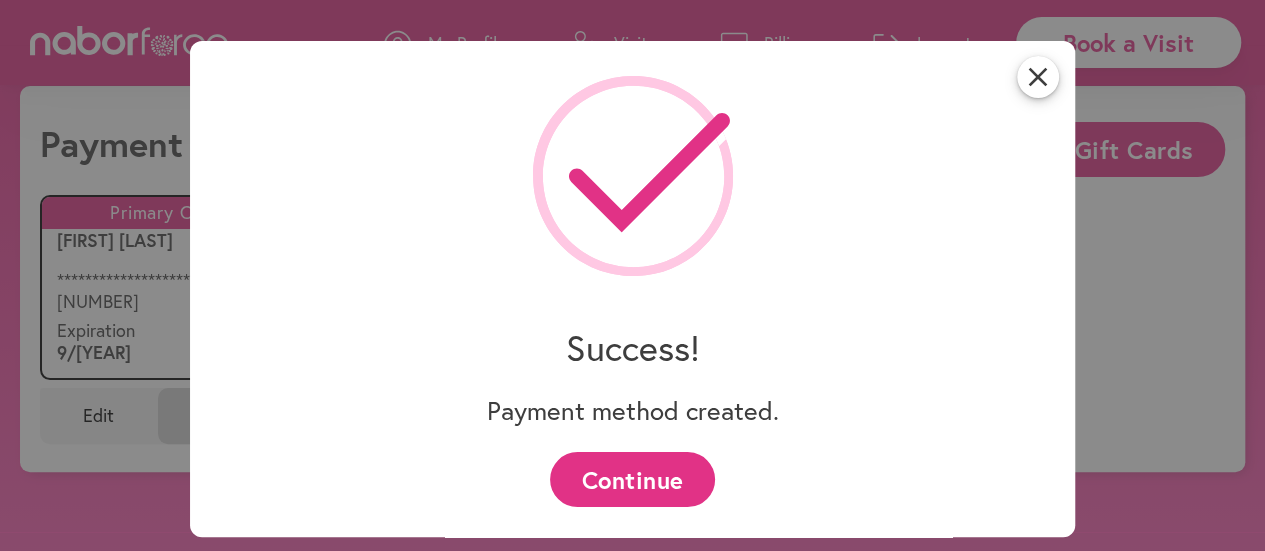 scroll, scrollTop: 0, scrollLeft: 0, axis: both 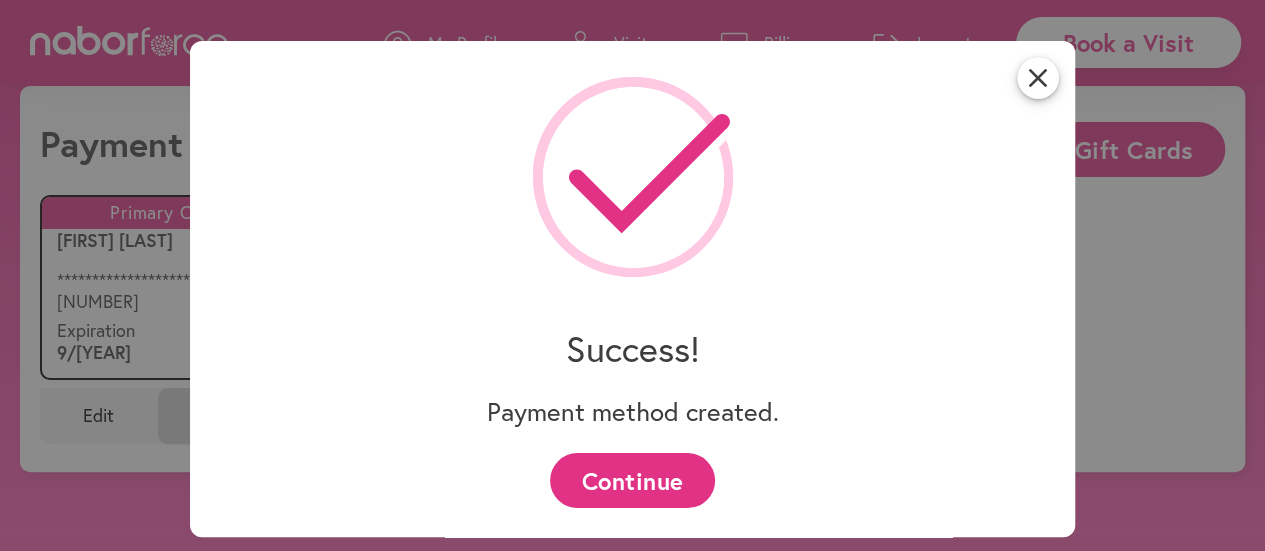 click on "Continue" at bounding box center [632, 480] 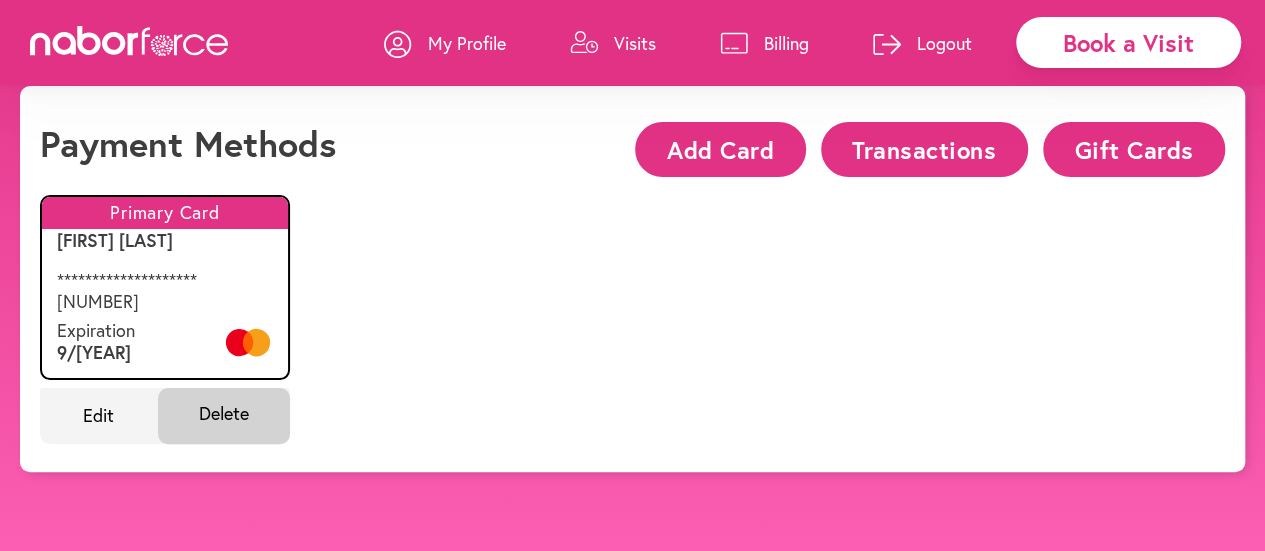 scroll, scrollTop: 0, scrollLeft: 0, axis: both 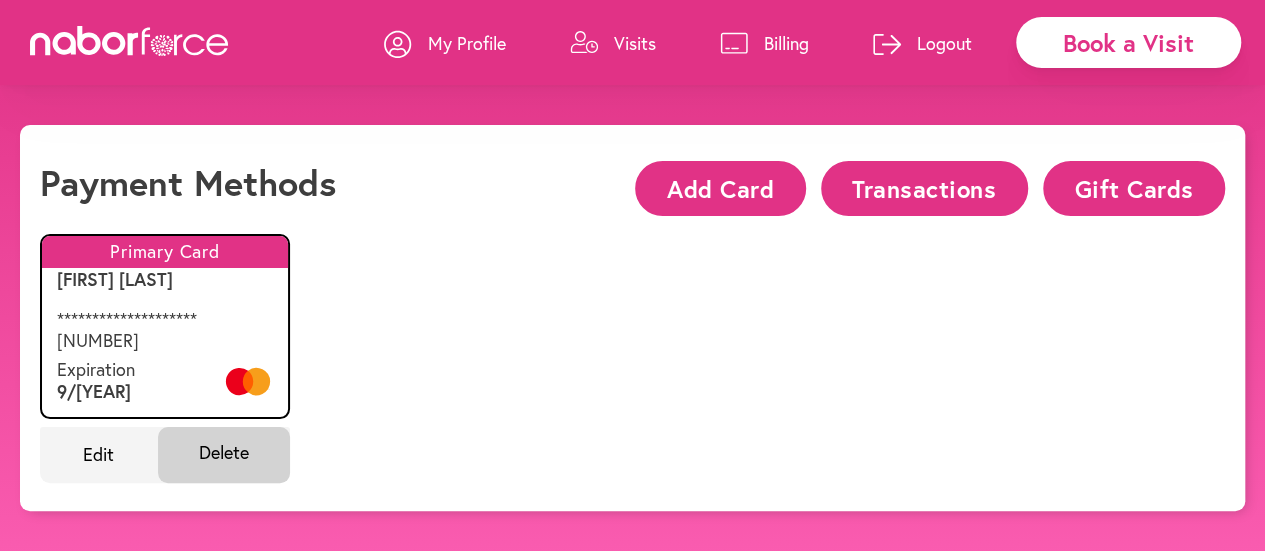 click on "Logout" at bounding box center [922, 43] 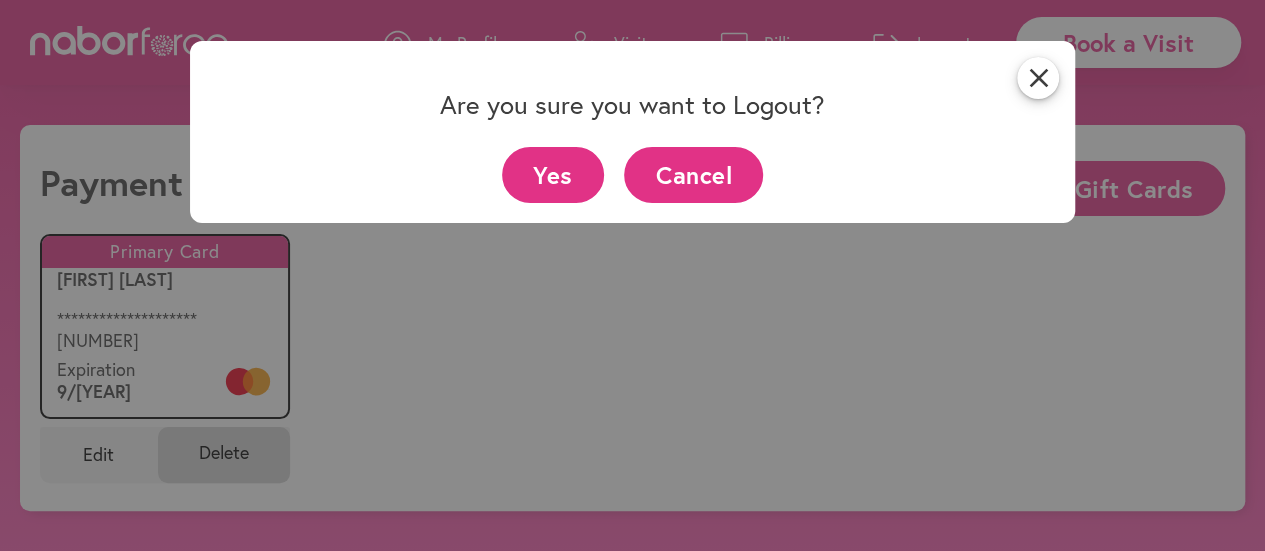 click on "Cancel" at bounding box center (693, 174) 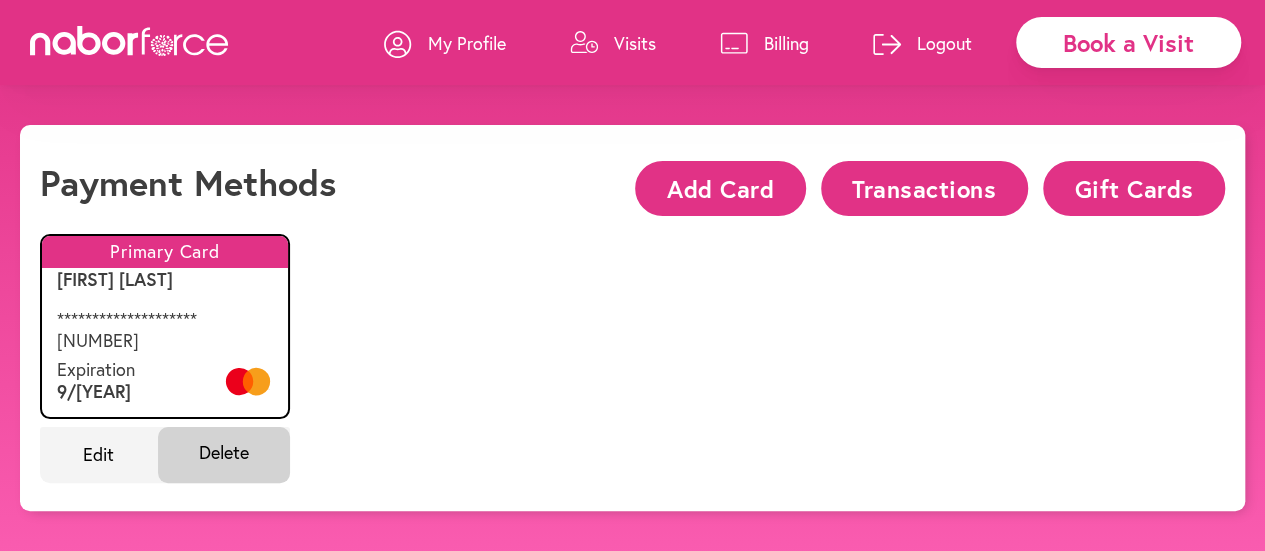 click on "Visits" at bounding box center (635, 43) 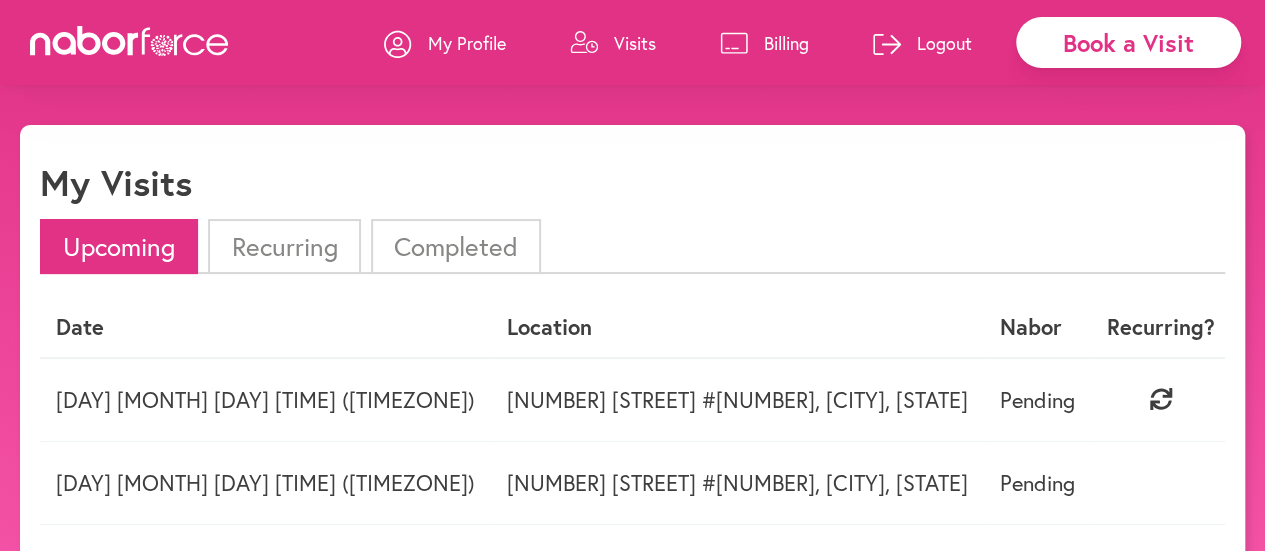 scroll, scrollTop: 354, scrollLeft: 0, axis: vertical 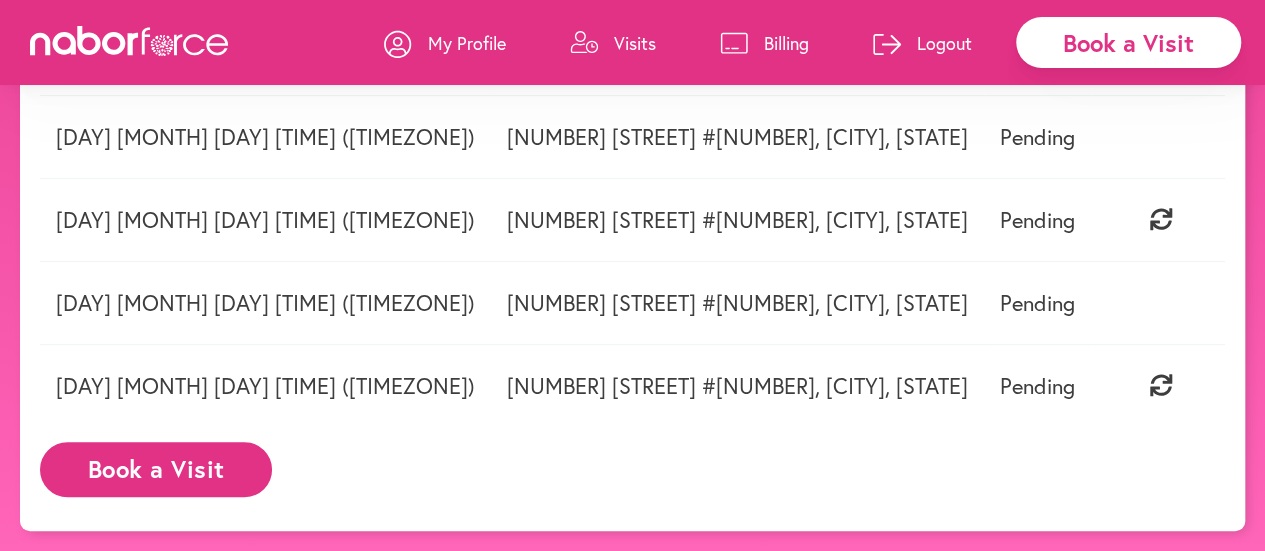click at bounding box center [1323, 386] 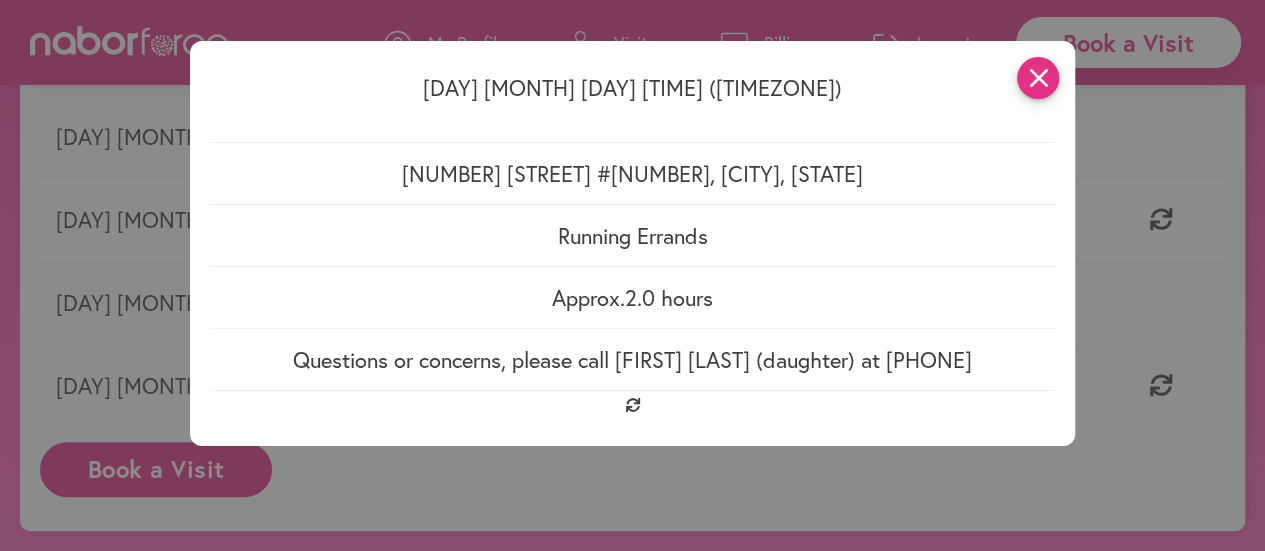 click on "close" at bounding box center (1038, 78) 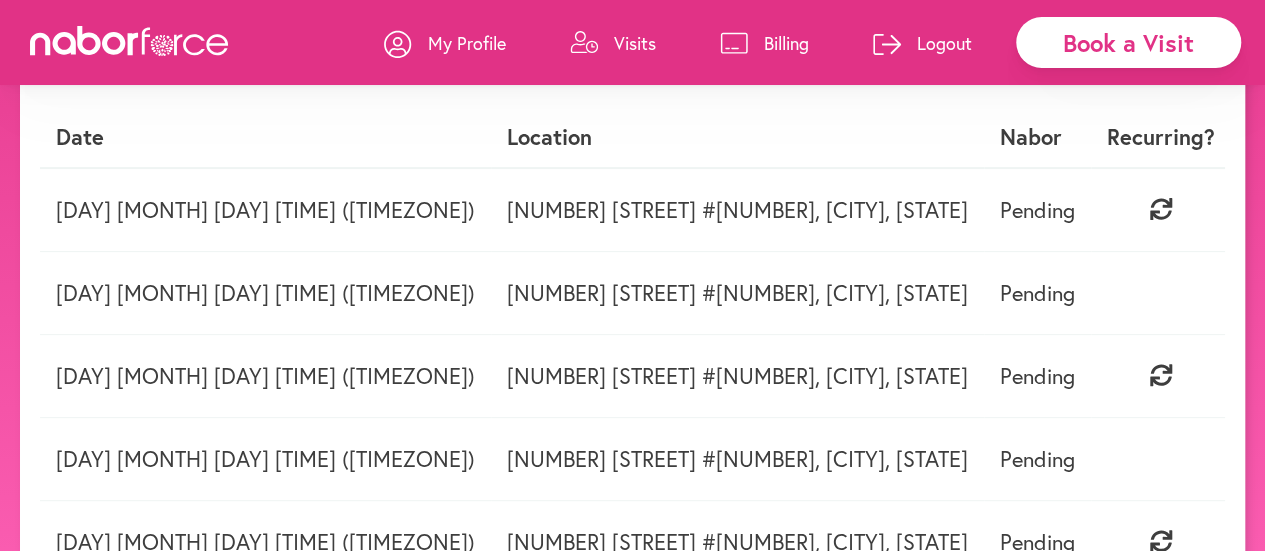 scroll, scrollTop: 286, scrollLeft: 0, axis: vertical 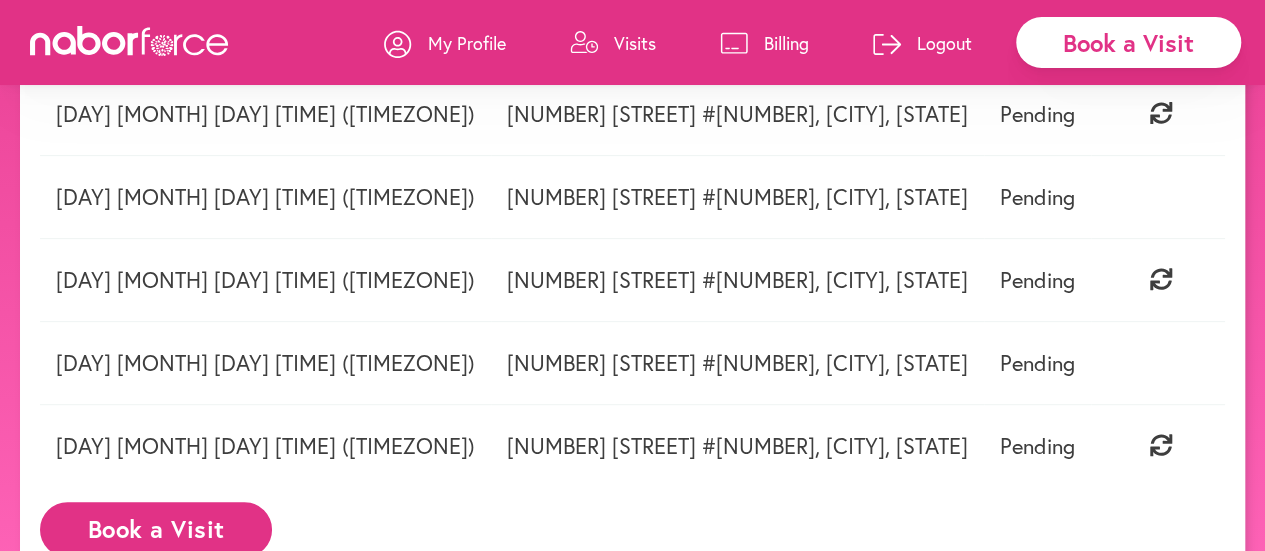 click 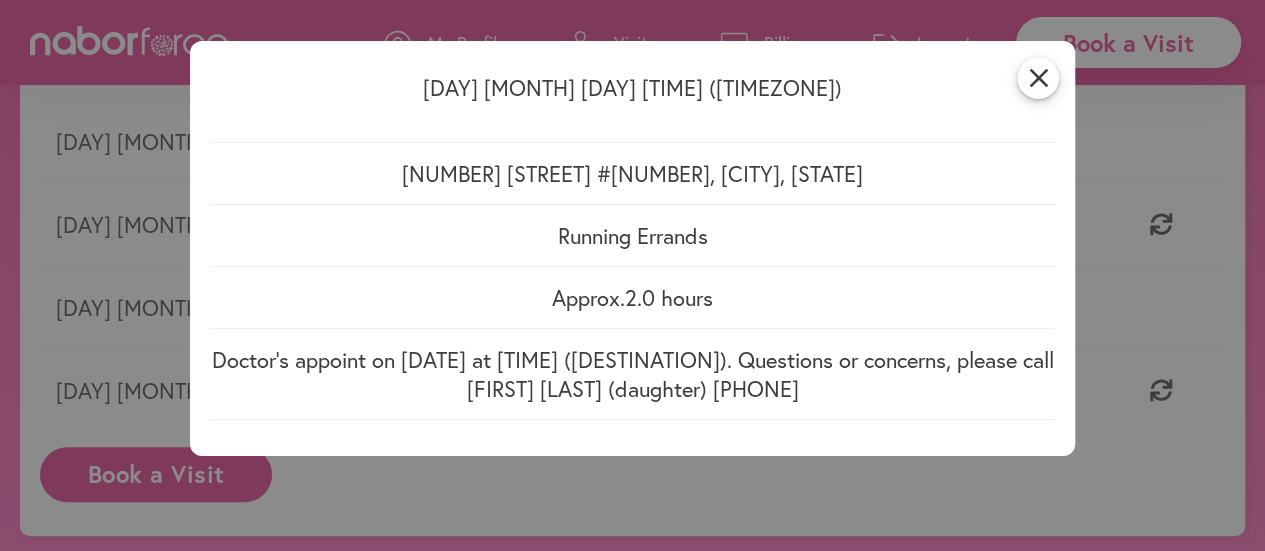 scroll, scrollTop: 354, scrollLeft: 0, axis: vertical 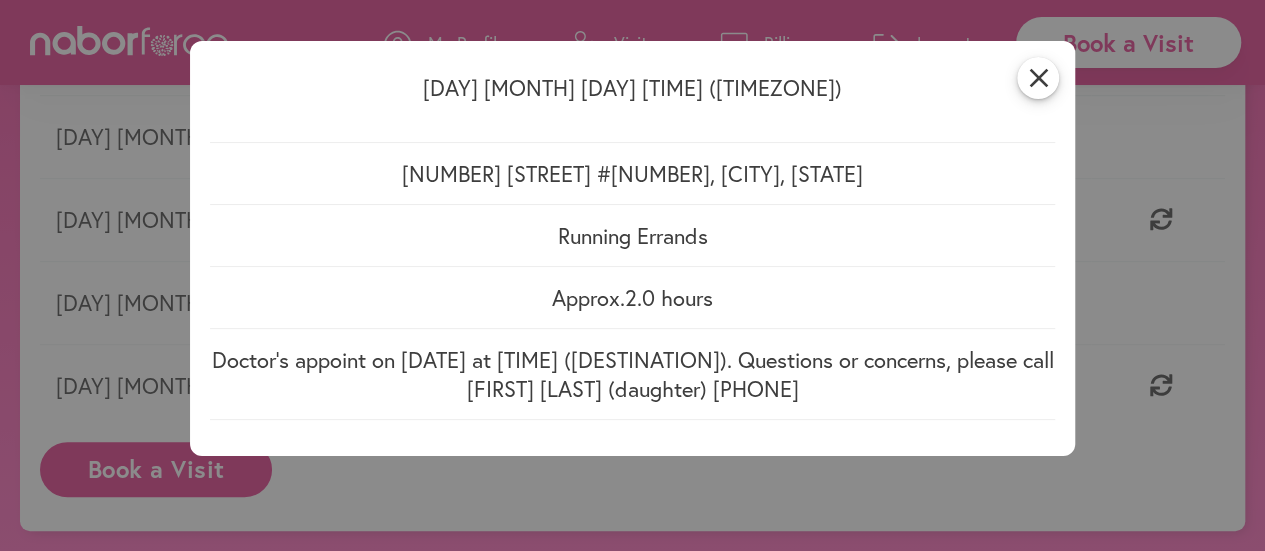 click on "Doctor's appoint on [DATE] at [TIME] ([DESTINATION]). Questions or concerns, please call [FIRST] [LAST] (daughter) [PHONE]" at bounding box center [633, 374] 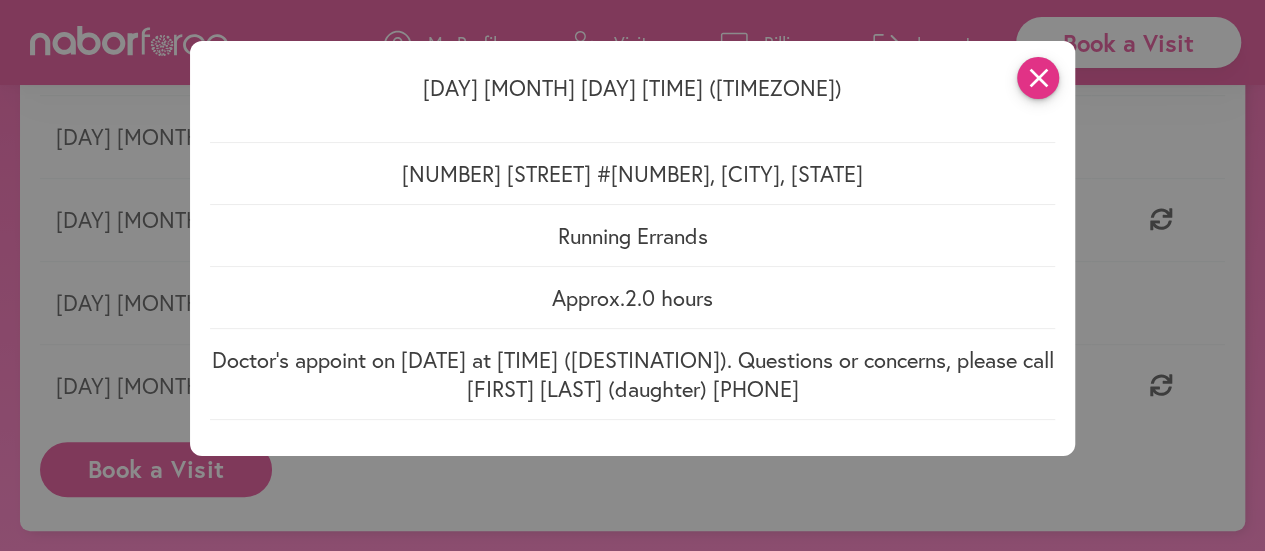 click on "close" at bounding box center [1038, 78] 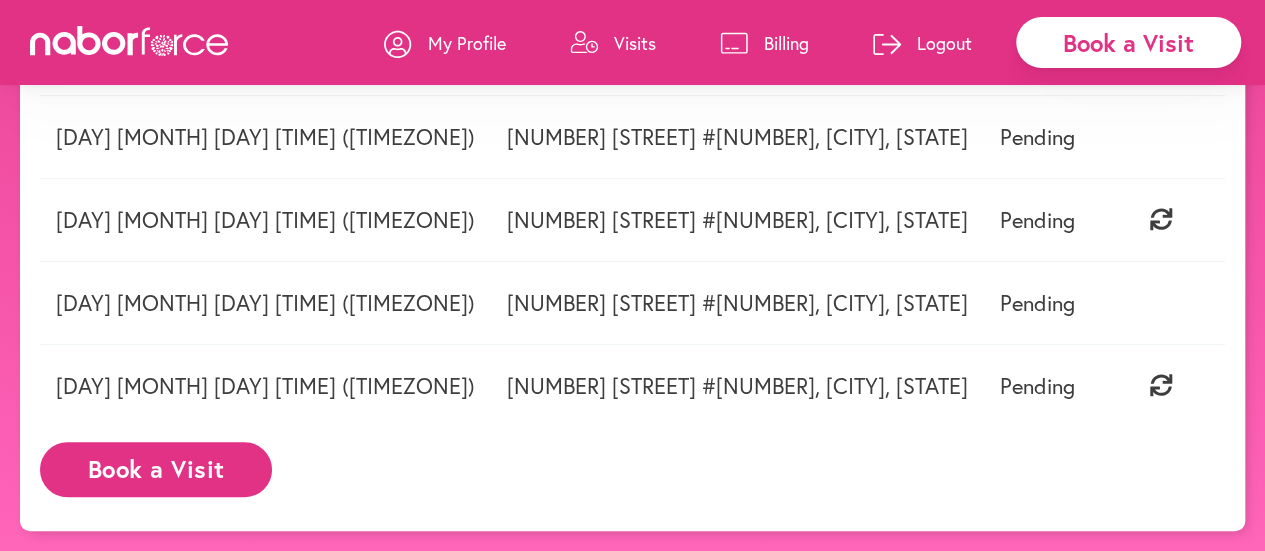 click 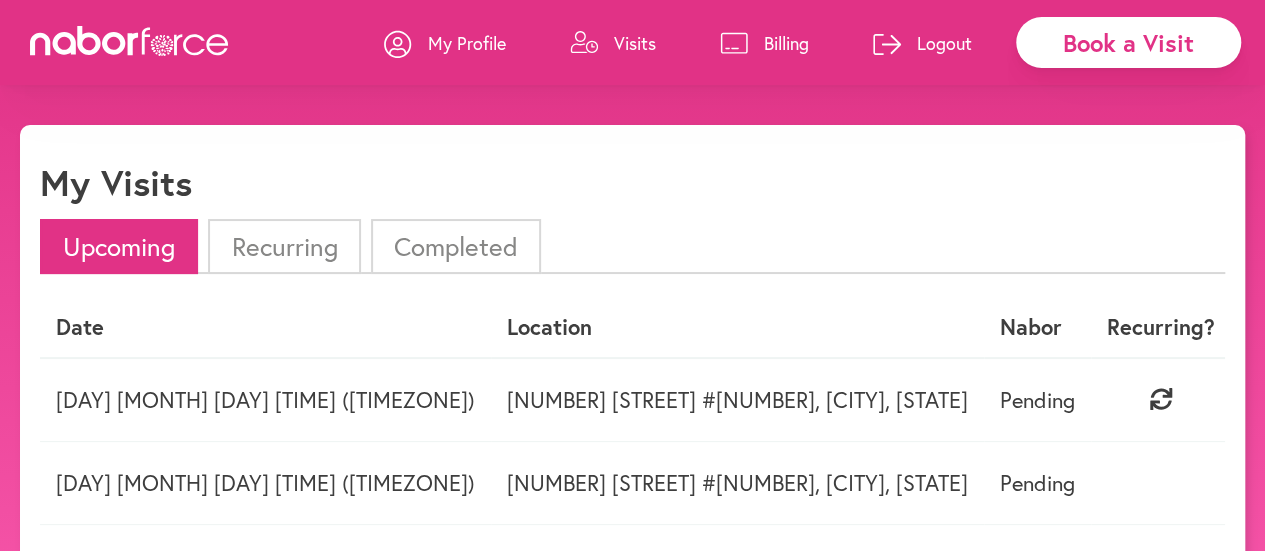 select on "********" 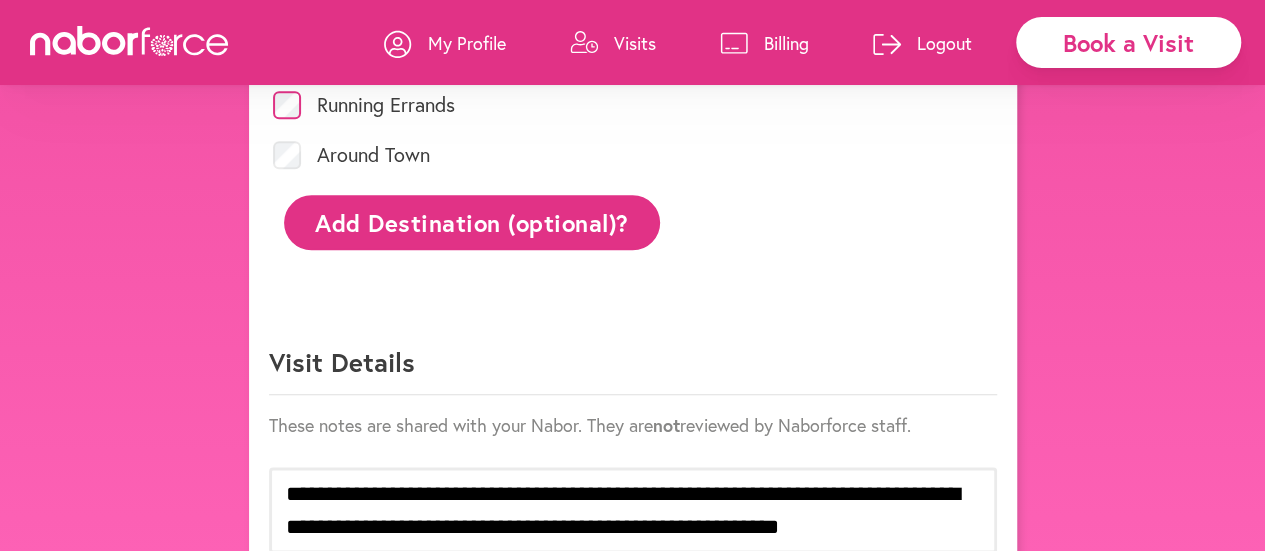 scroll, scrollTop: 888, scrollLeft: 0, axis: vertical 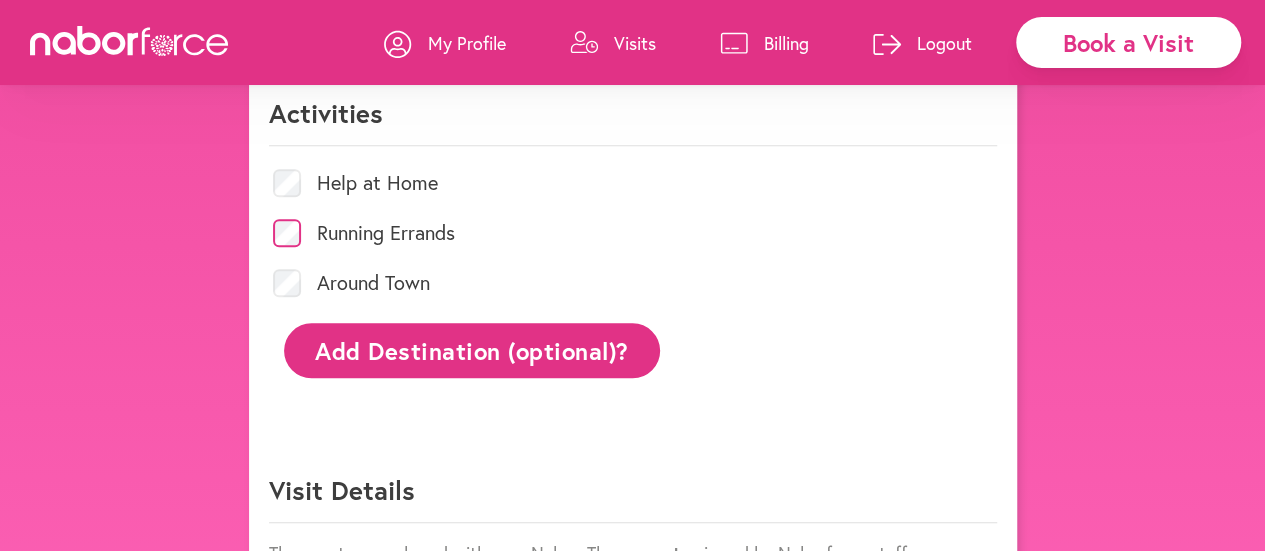click on "Add Destination (optional)?" 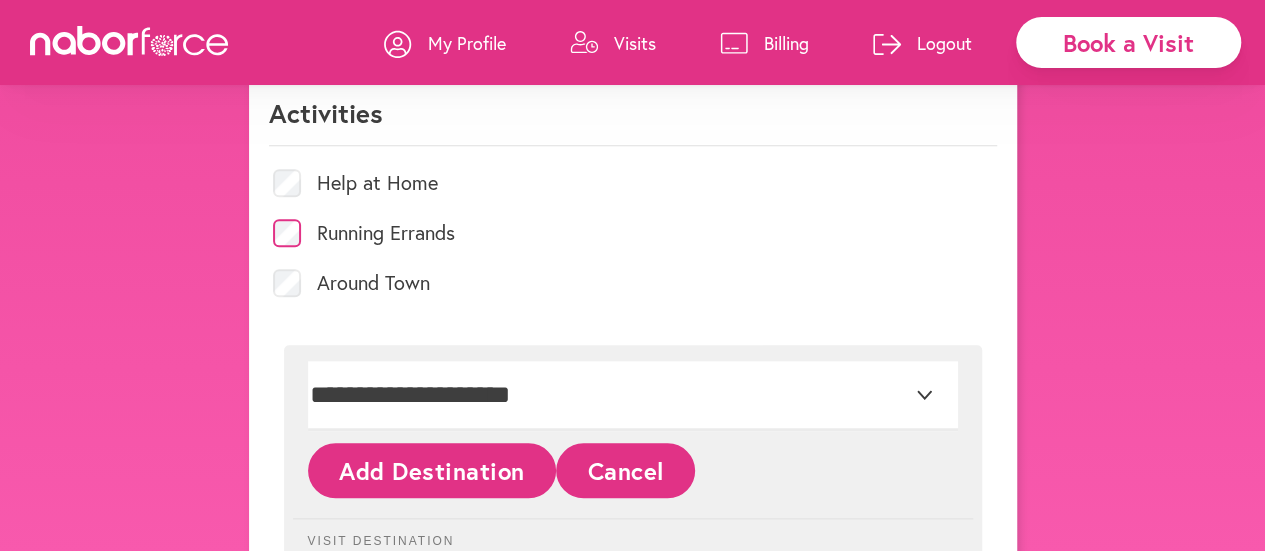 click on "Address #[NUMBER] [CITY] ," at bounding box center (632, 107) 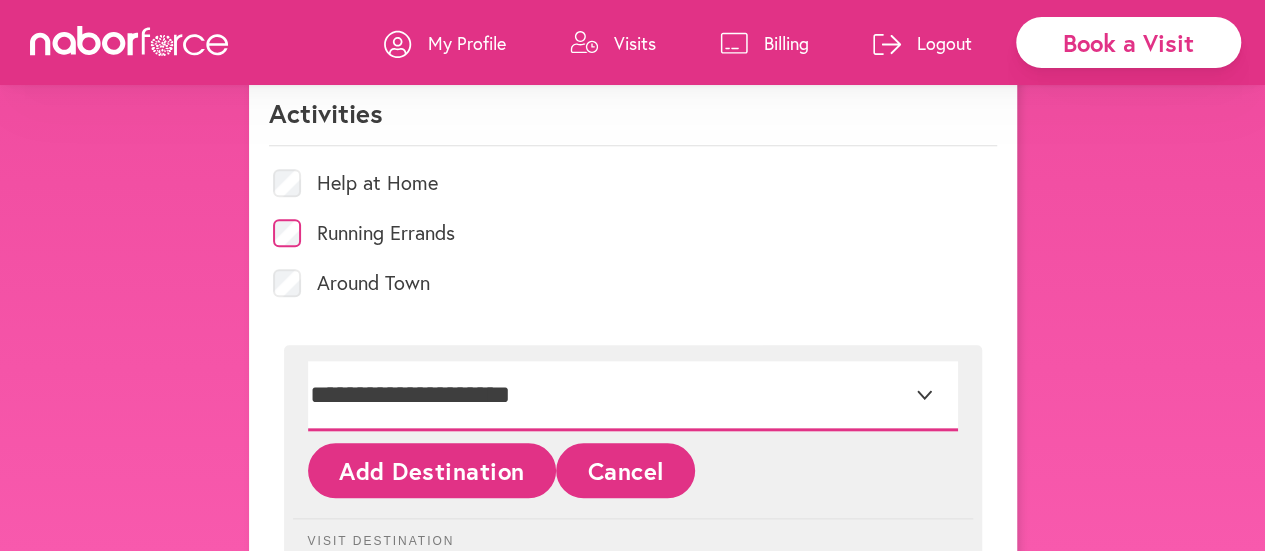 click on "**********" at bounding box center [633, 396] 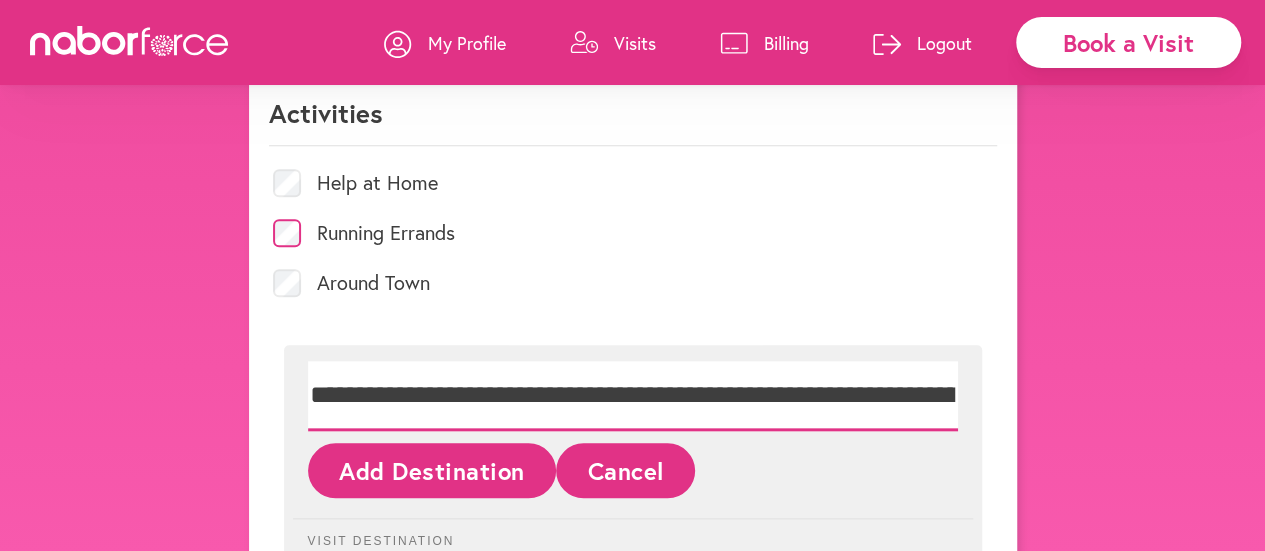 click on "**********" at bounding box center [633, 396] 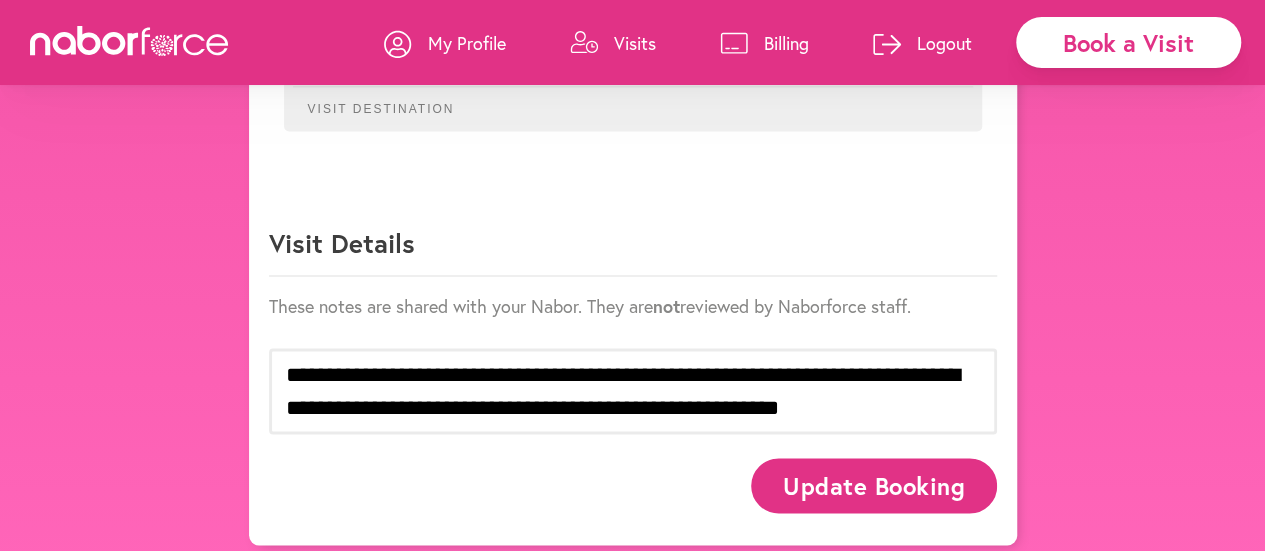 scroll, scrollTop: 1326, scrollLeft: 0, axis: vertical 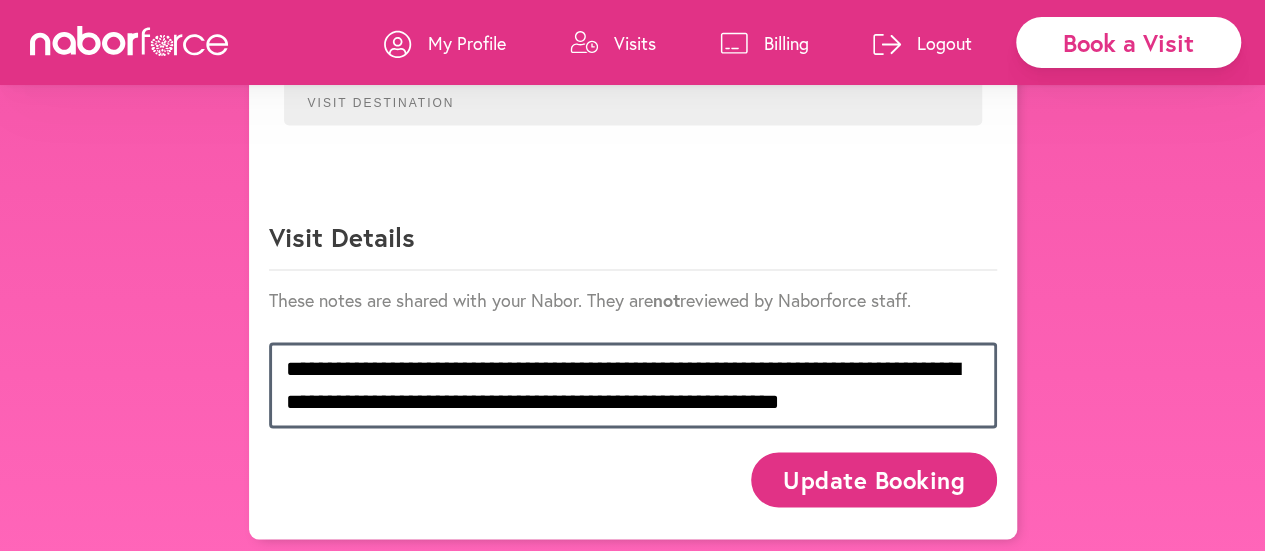 click on "**********" at bounding box center [633, 385] 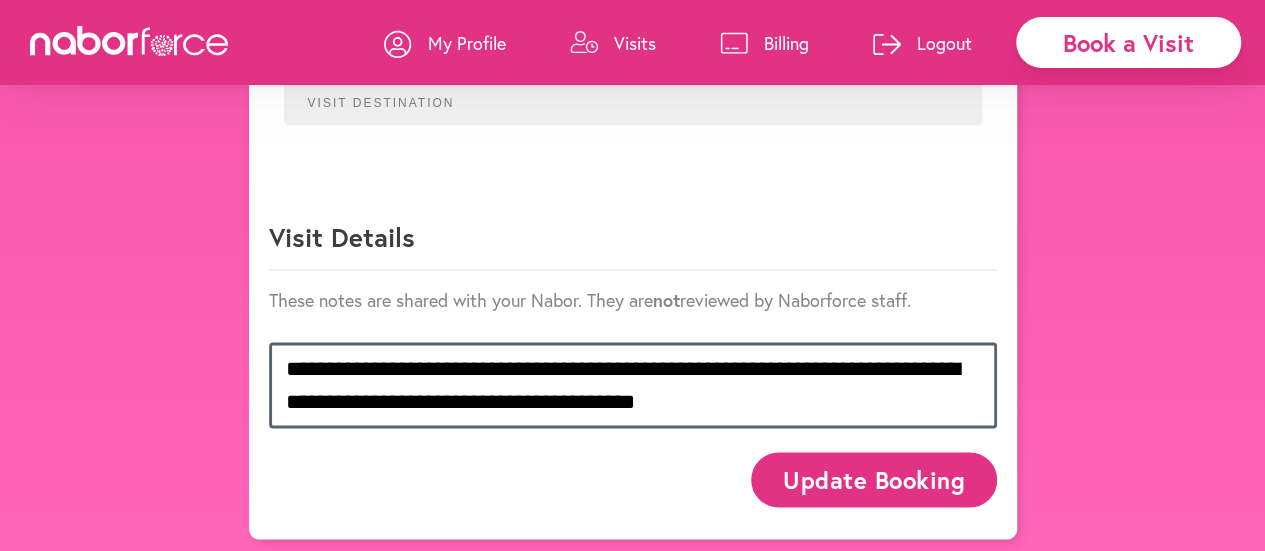 scroll, scrollTop: 1325, scrollLeft: 0, axis: vertical 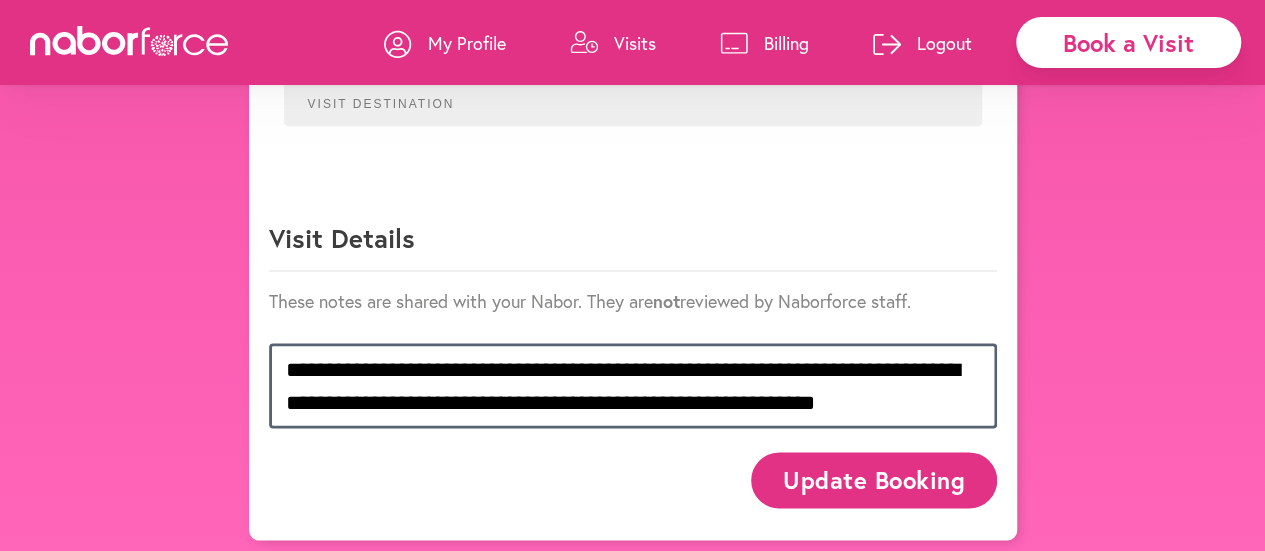 type on "**********" 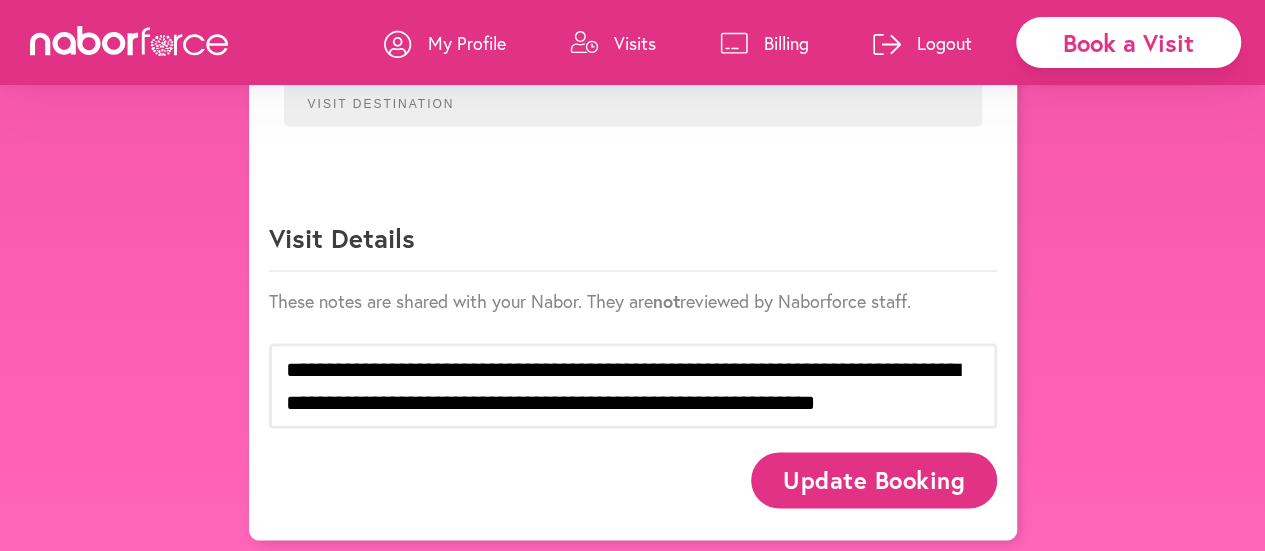 click on "Update Booking" at bounding box center [873, 479] 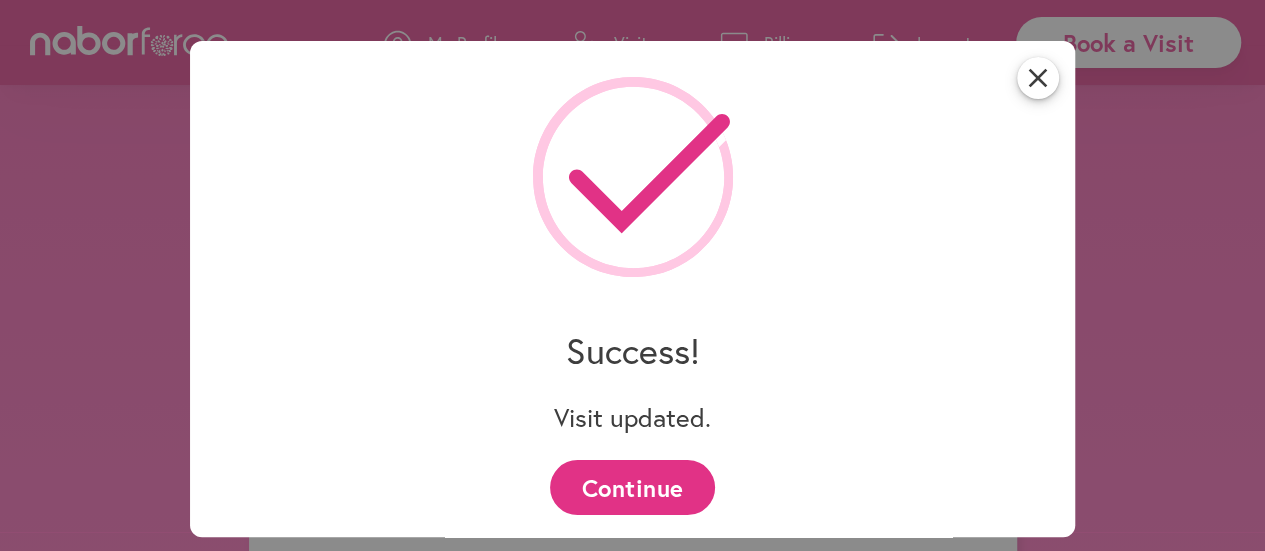 scroll, scrollTop: 1325, scrollLeft: 0, axis: vertical 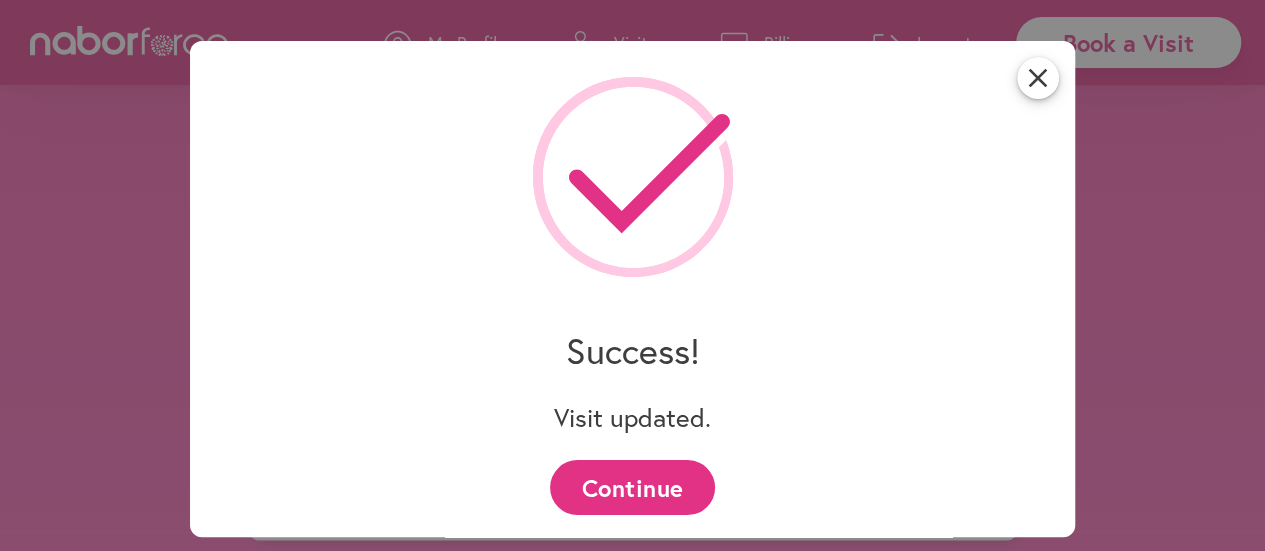 click on "Continue" at bounding box center [632, 487] 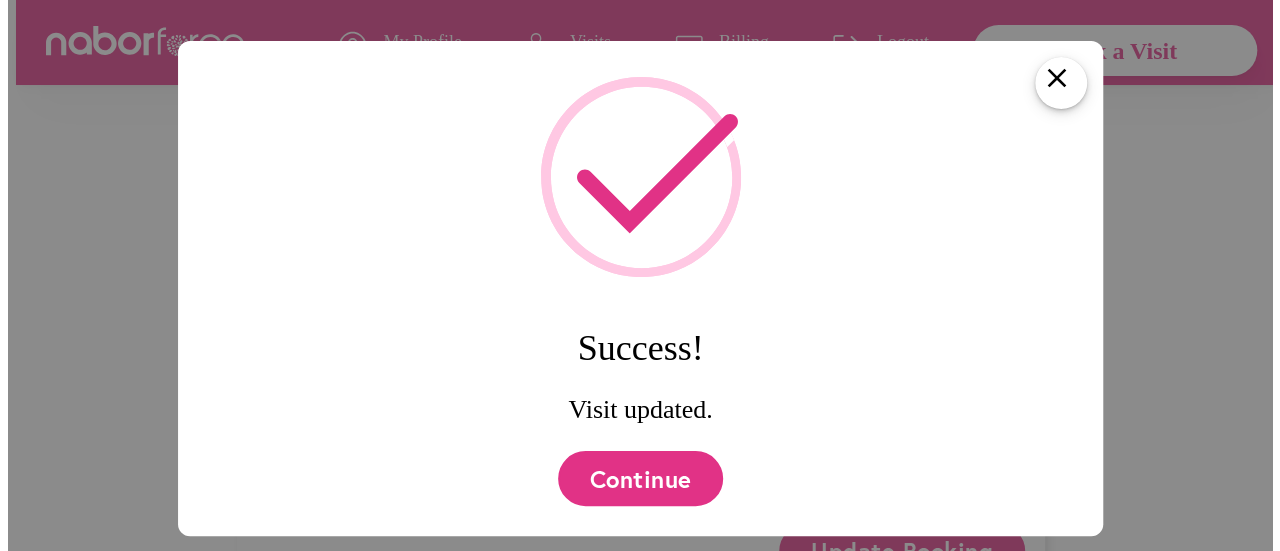 scroll, scrollTop: 0, scrollLeft: 0, axis: both 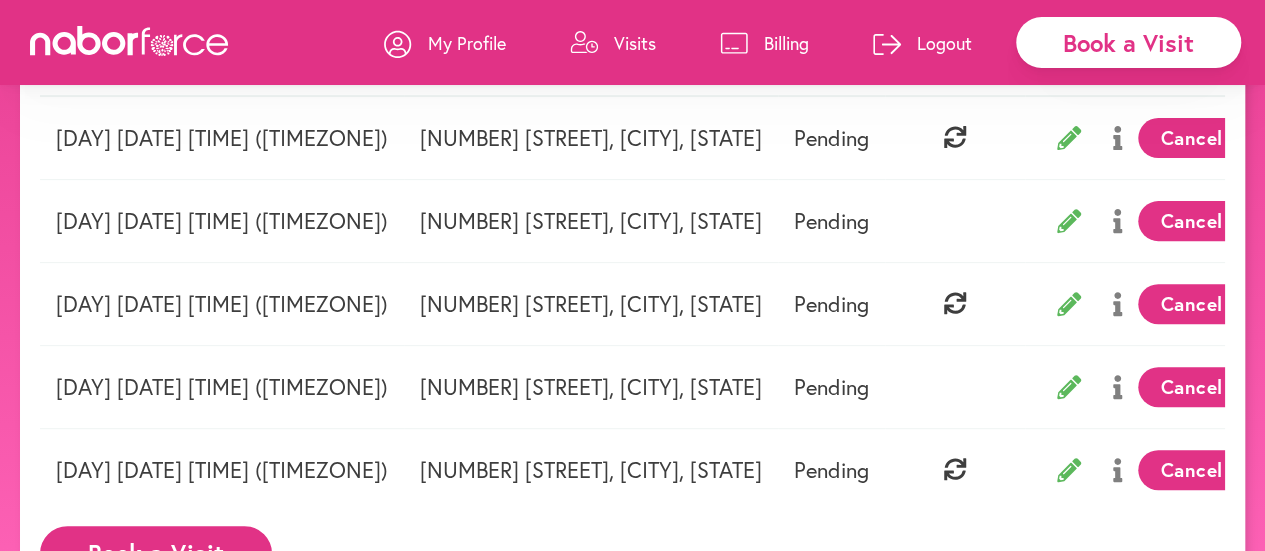 click 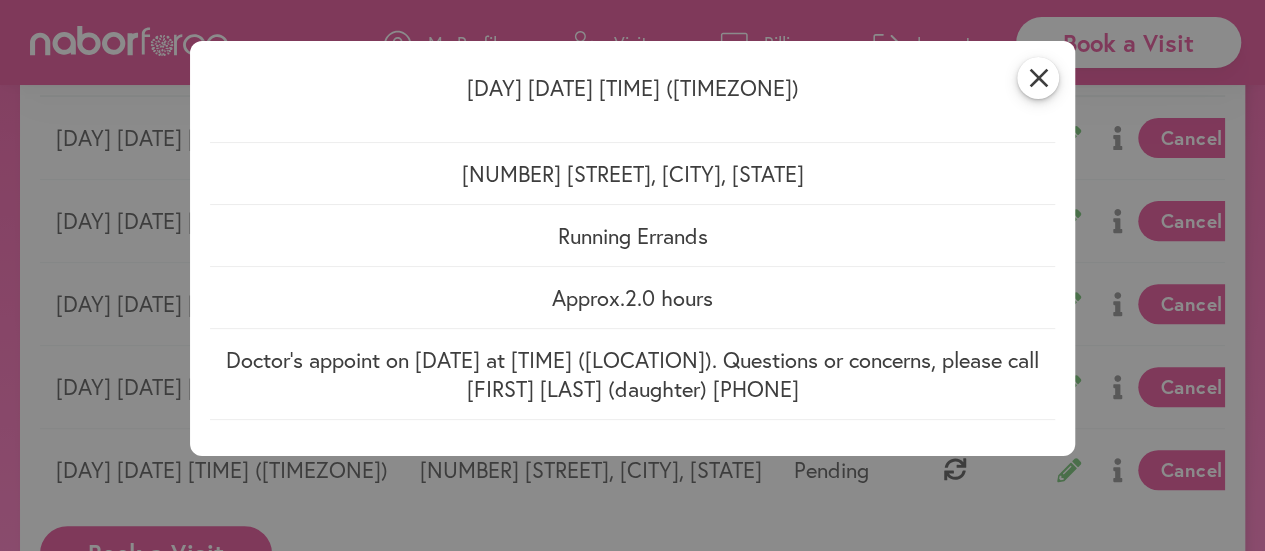 scroll, scrollTop: 354, scrollLeft: 0, axis: vertical 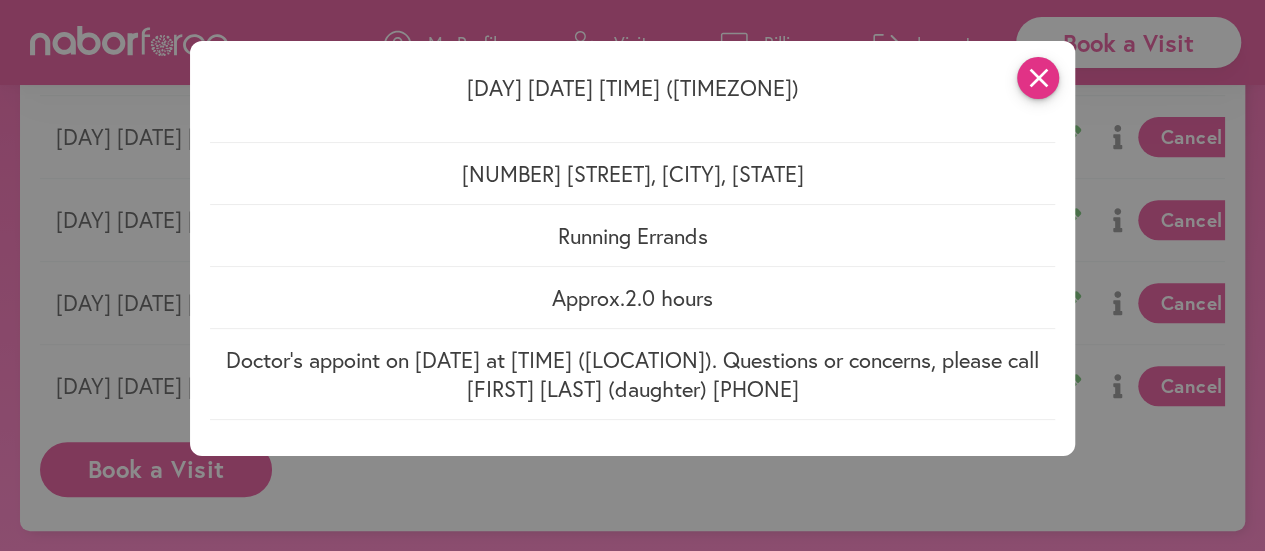 click on "close" at bounding box center (1038, 78) 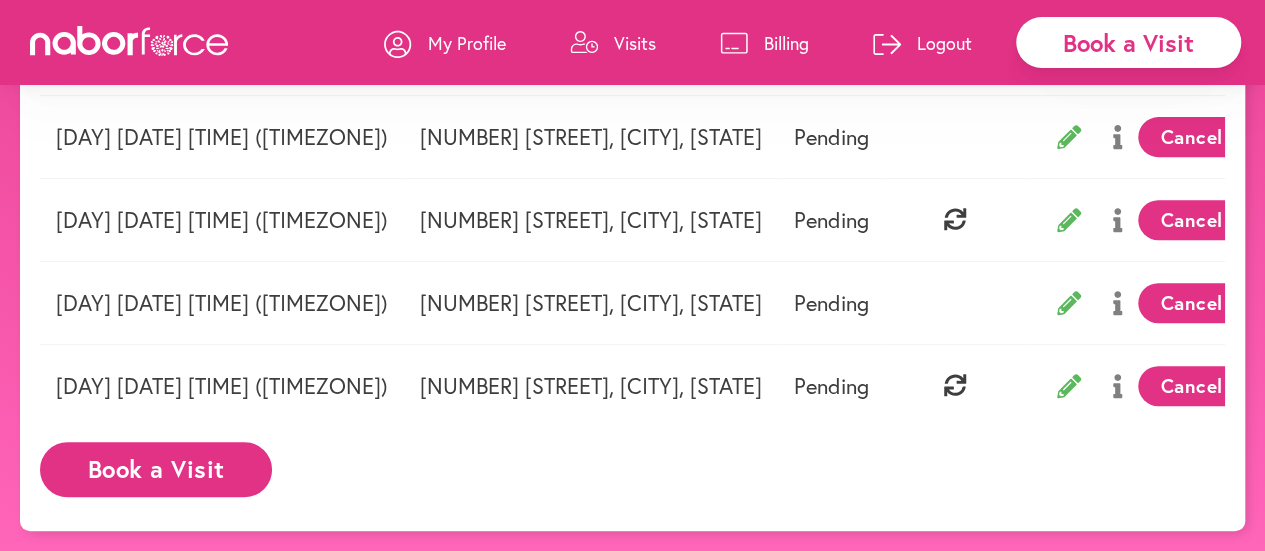 click 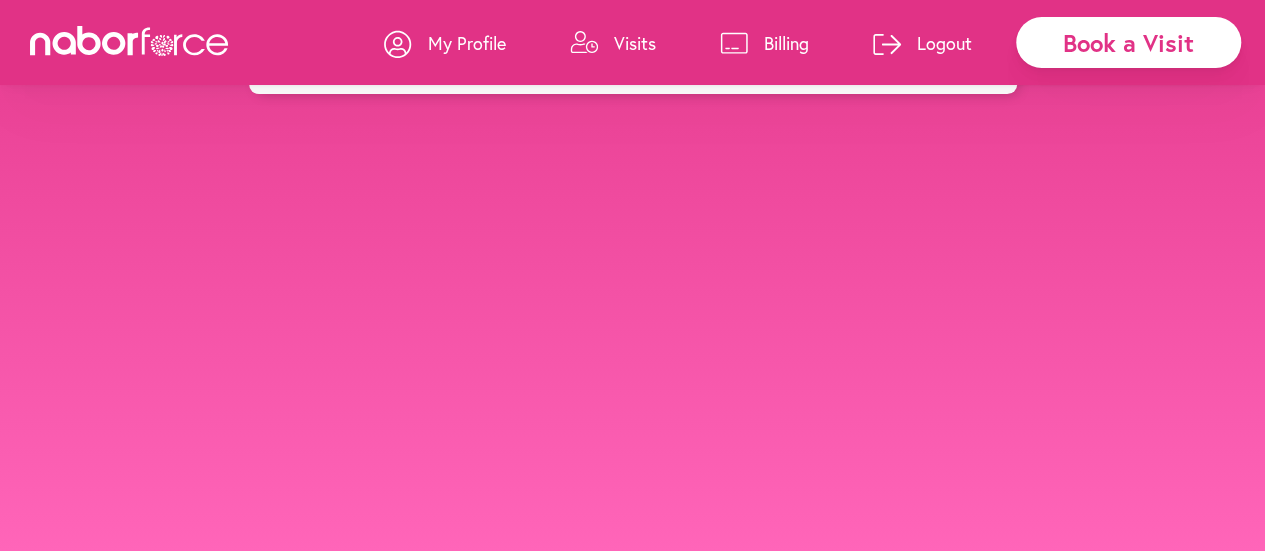 scroll, scrollTop: 0, scrollLeft: 0, axis: both 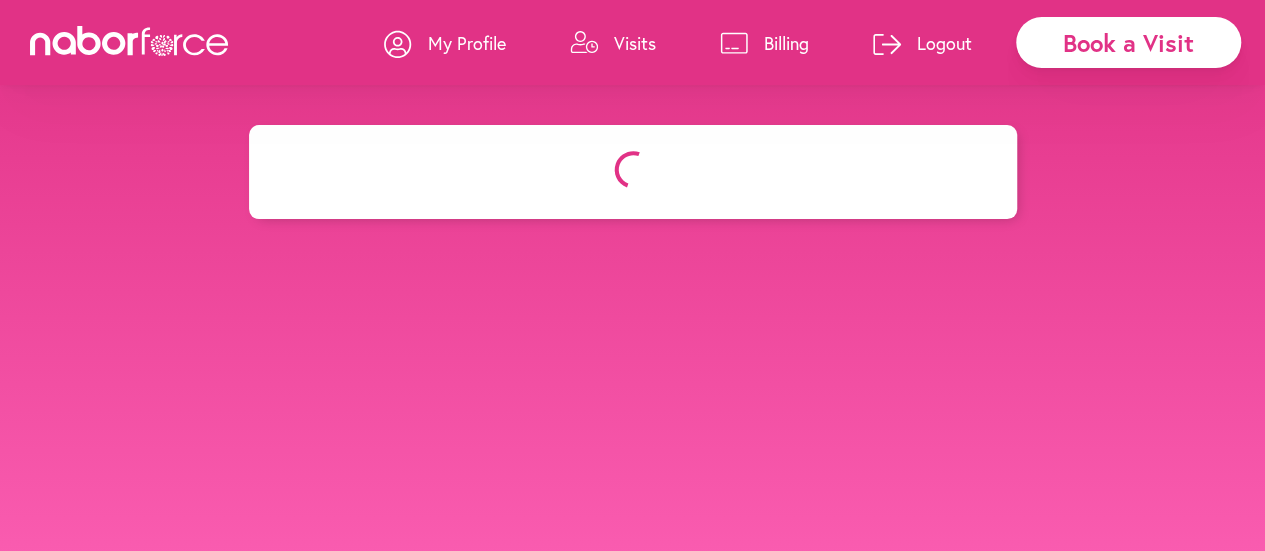 select on "********" 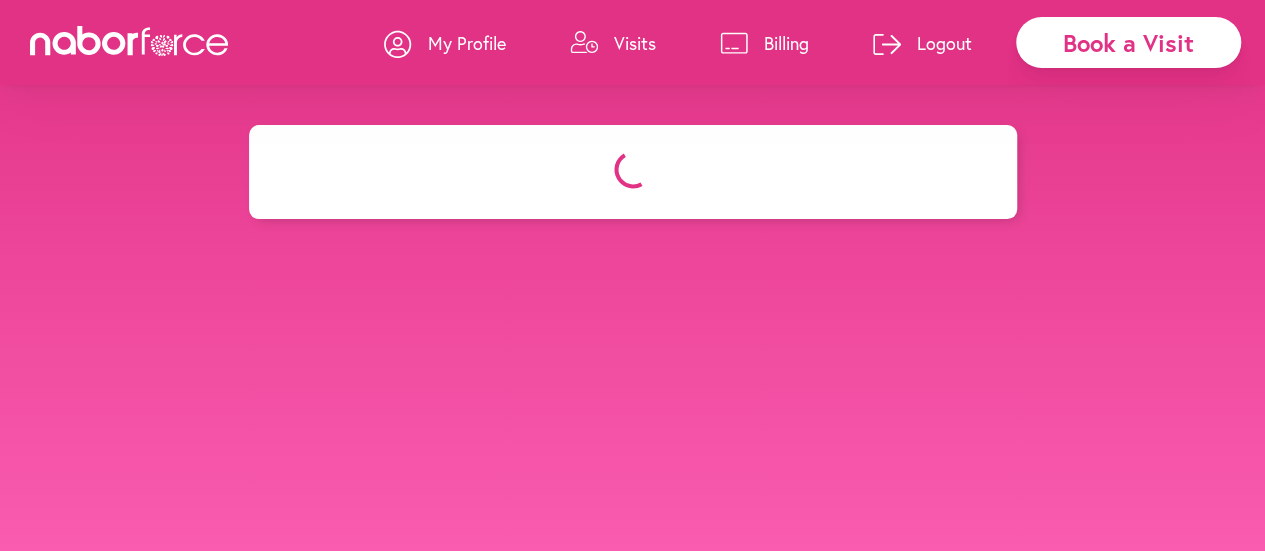 select on "***" 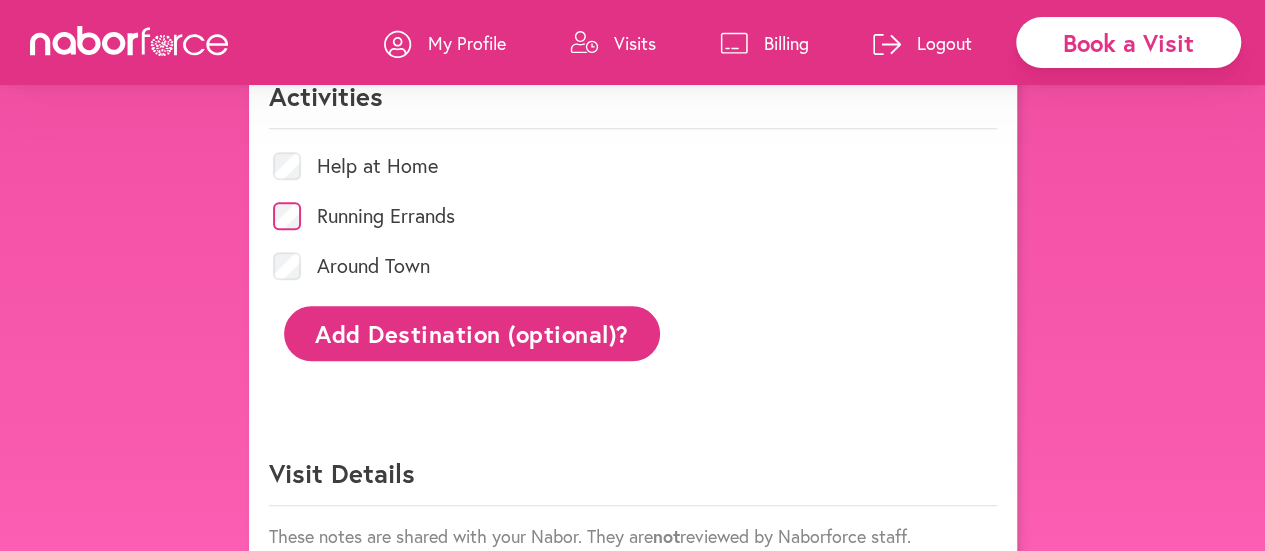 scroll, scrollTop: 923, scrollLeft: 0, axis: vertical 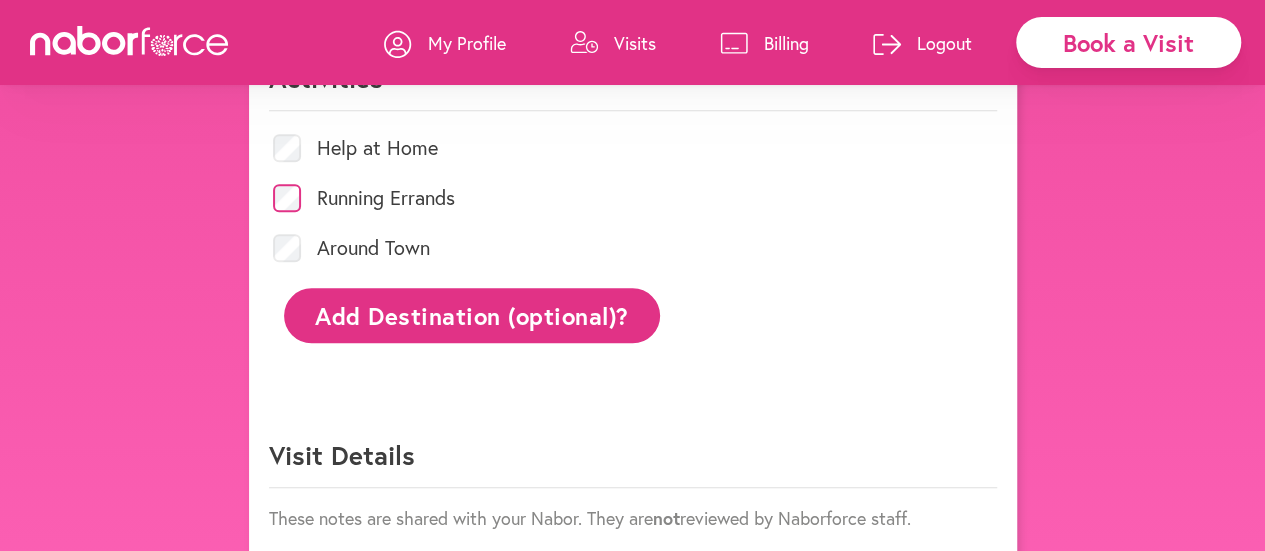 click on "Add Destination (optional)?" 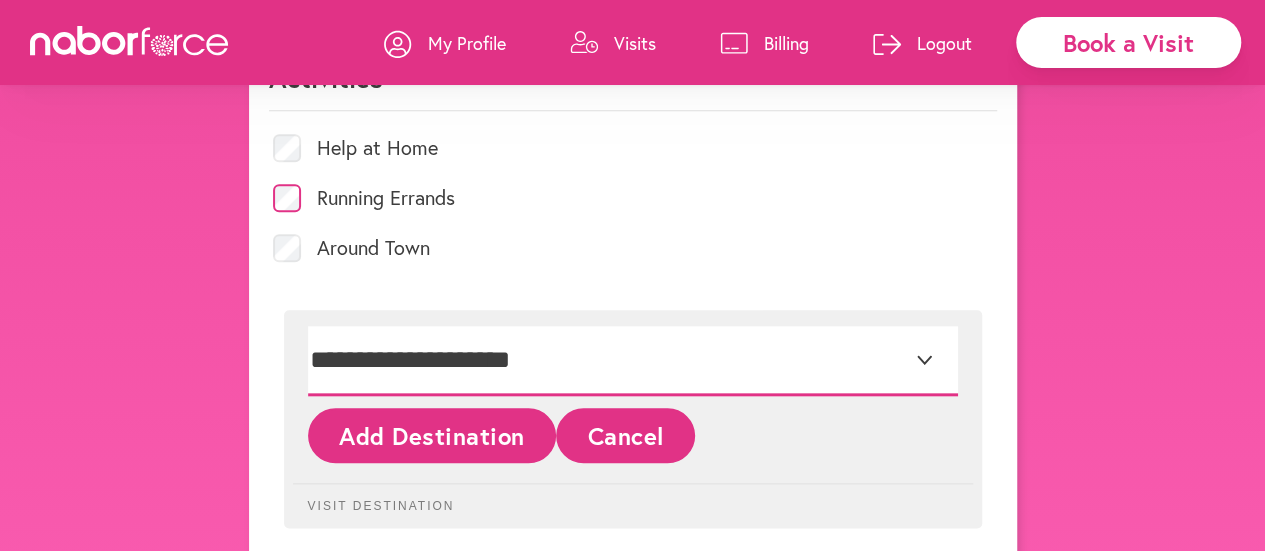 click on "**********" at bounding box center (633, 361) 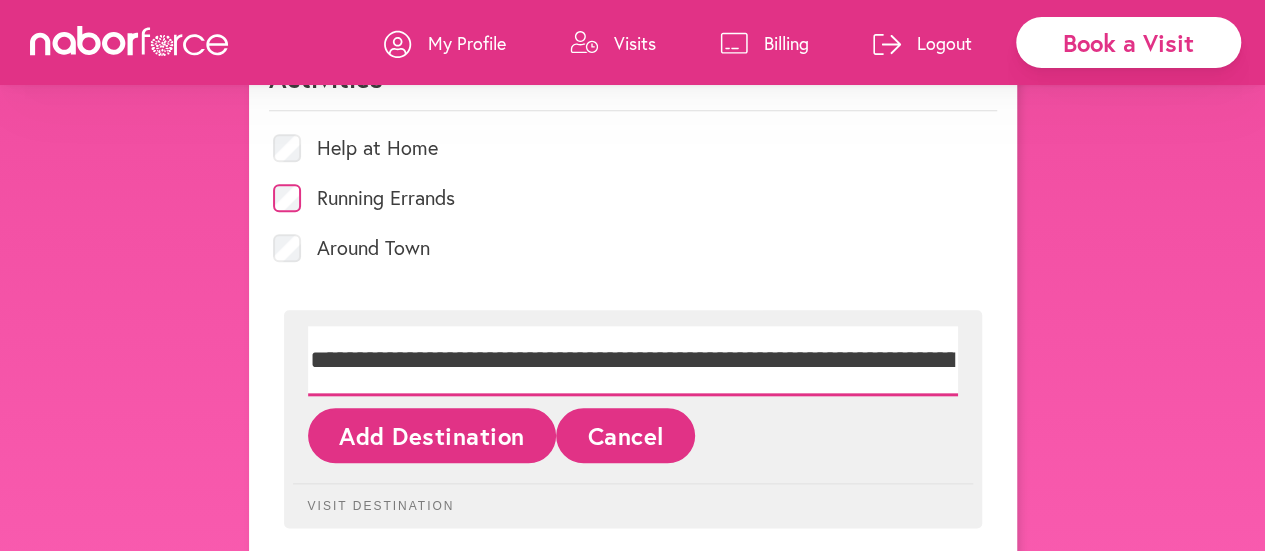 click on "**********" at bounding box center (633, 361) 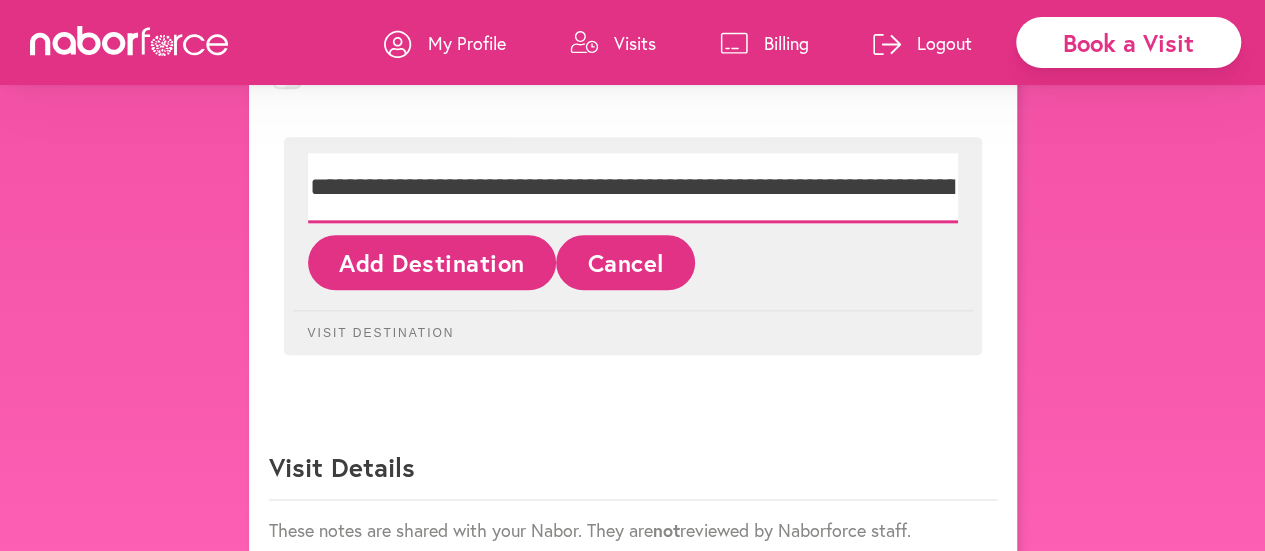 scroll, scrollTop: 1083, scrollLeft: 0, axis: vertical 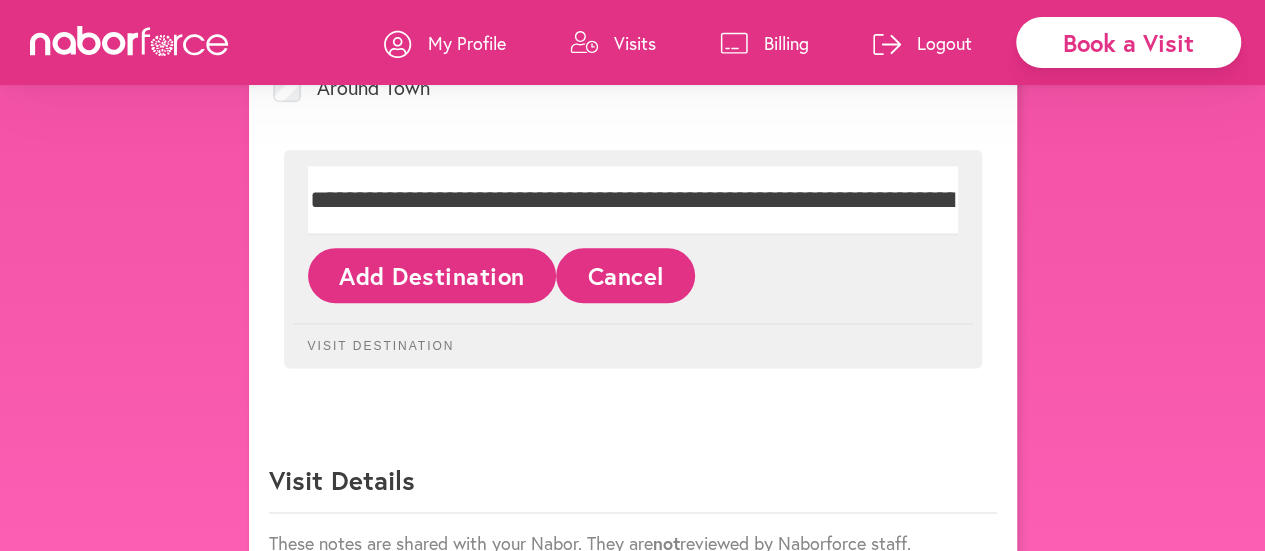 click on "Add Destination" 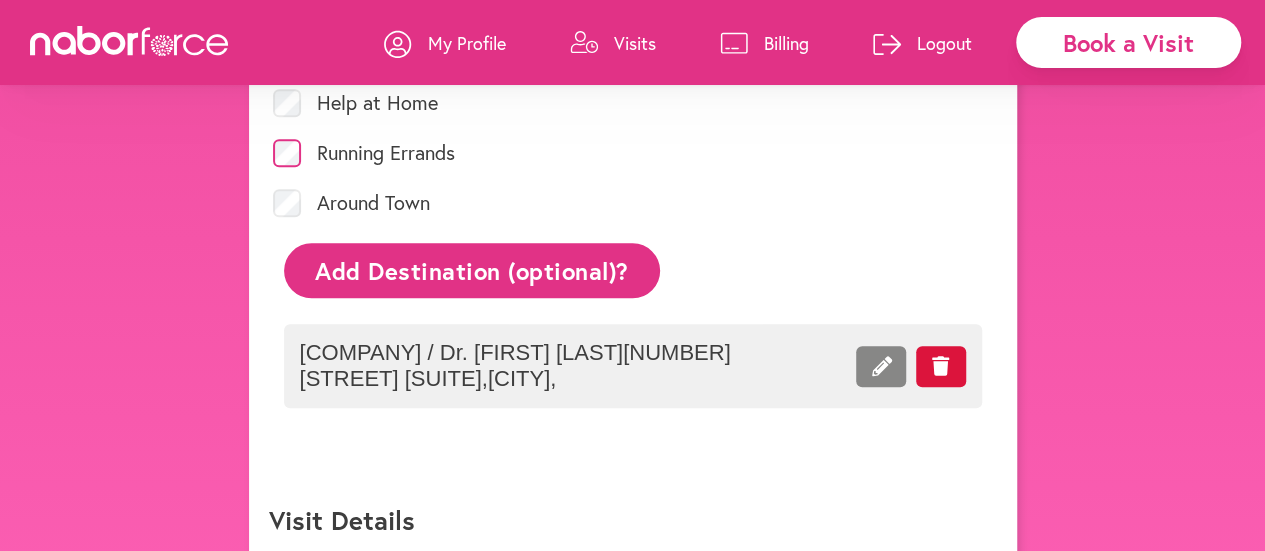 scroll, scrollTop: 1250, scrollLeft: 0, axis: vertical 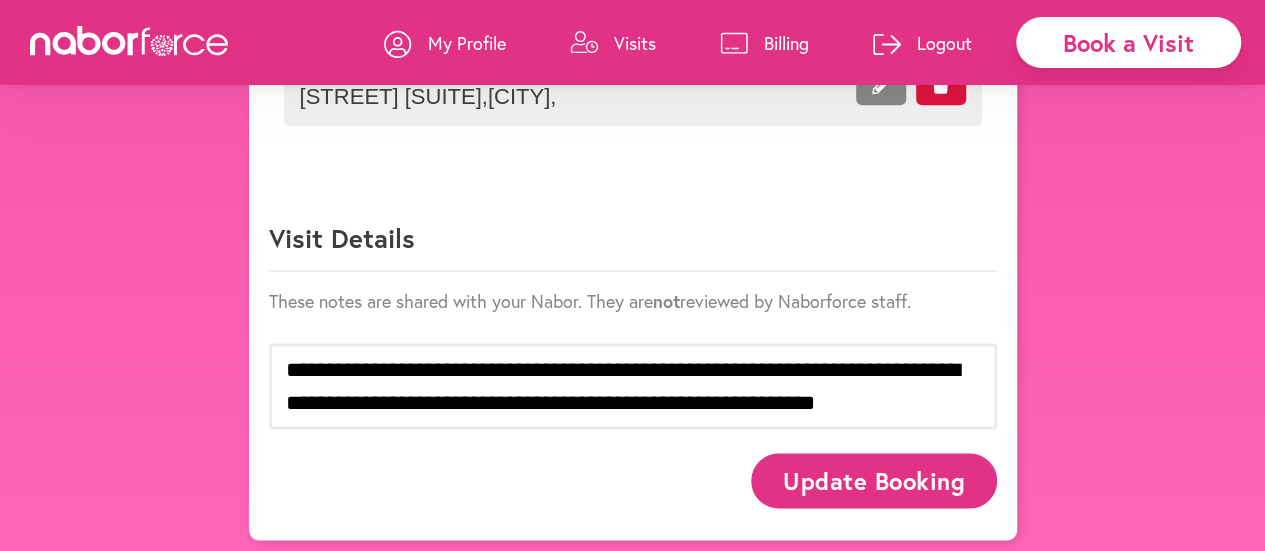 click on "Update Booking" at bounding box center [873, 480] 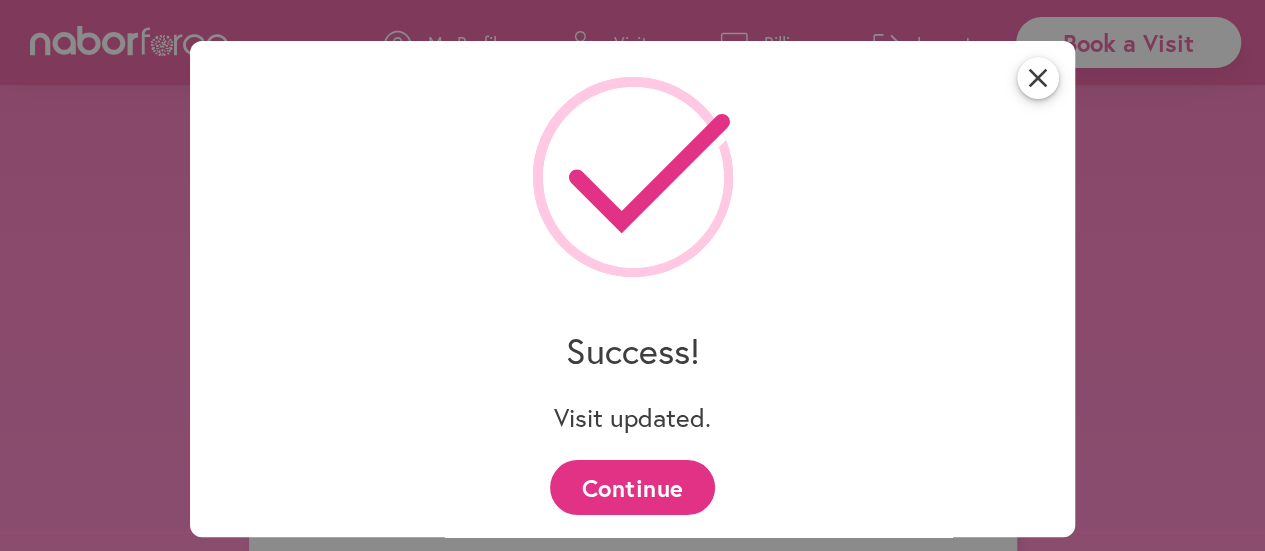 scroll, scrollTop: 1250, scrollLeft: 0, axis: vertical 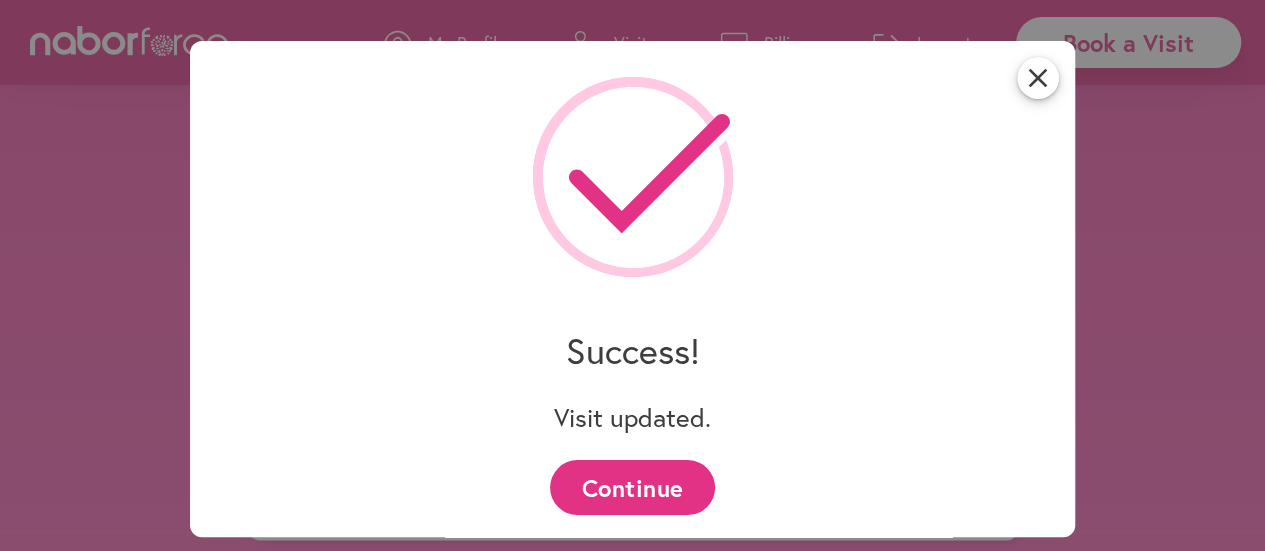 click on "Continue" at bounding box center (632, 487) 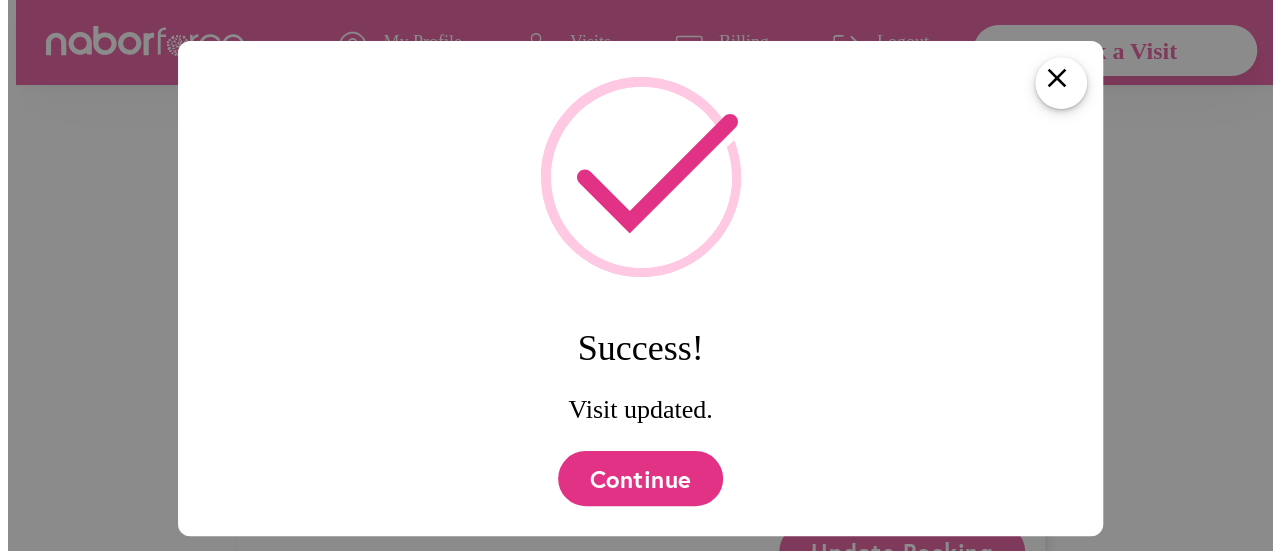 scroll, scrollTop: 0, scrollLeft: 0, axis: both 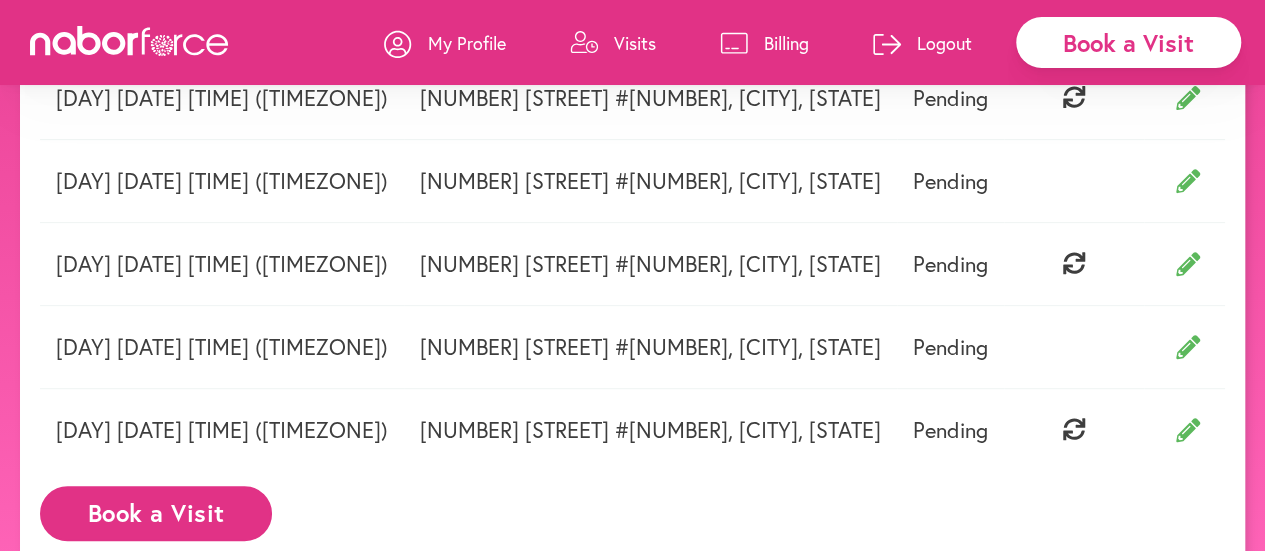 click 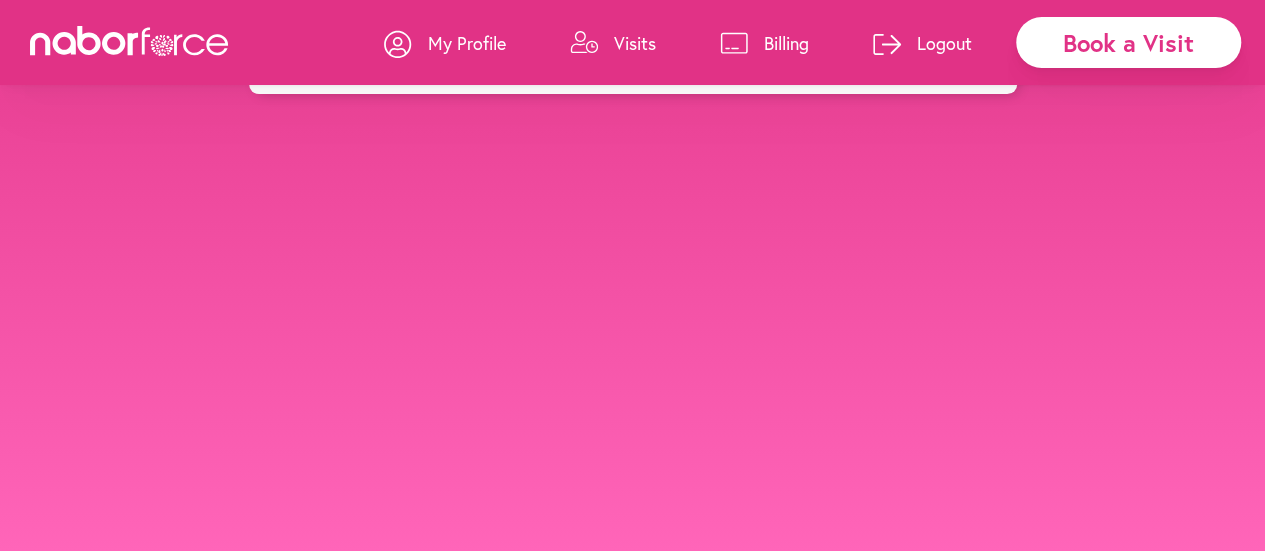 scroll, scrollTop: 0, scrollLeft: 0, axis: both 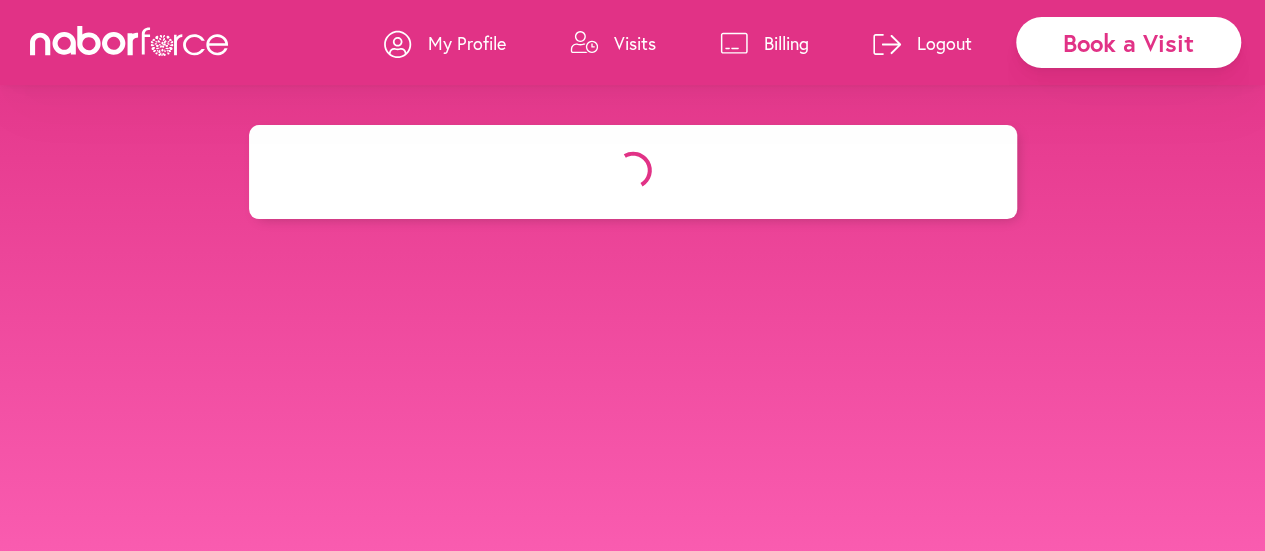 select on "********" 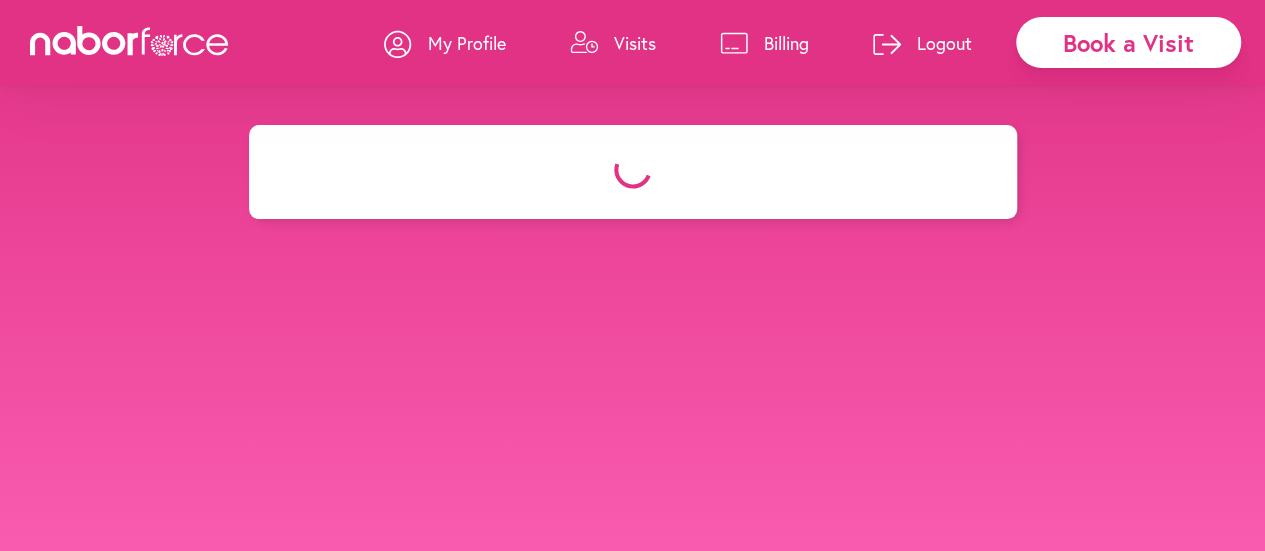 select on "***" 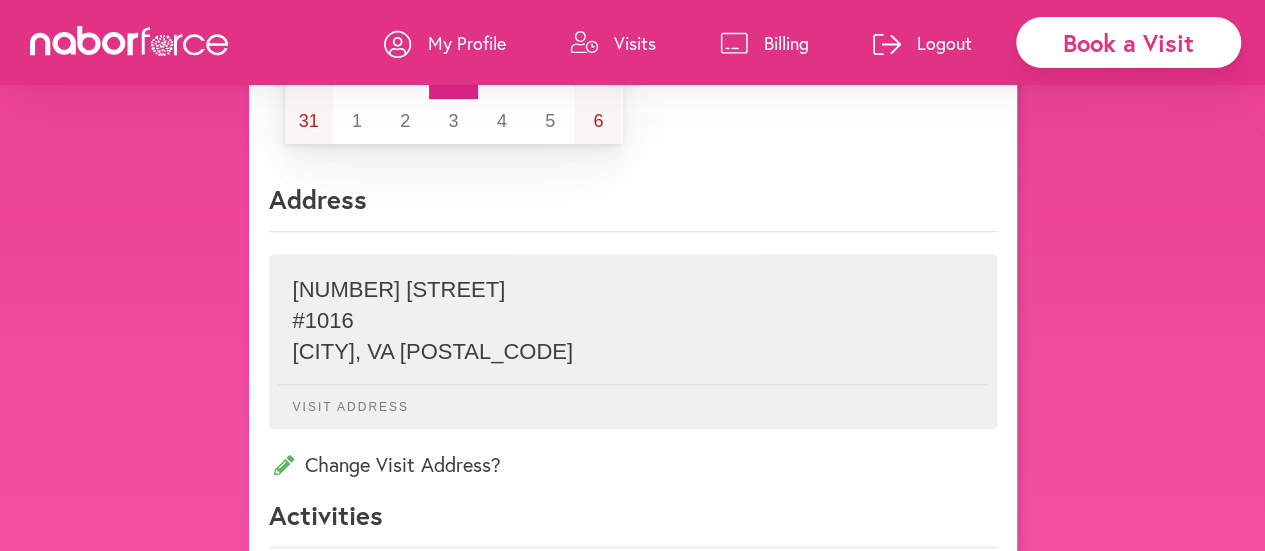 scroll, scrollTop: 440, scrollLeft: 0, axis: vertical 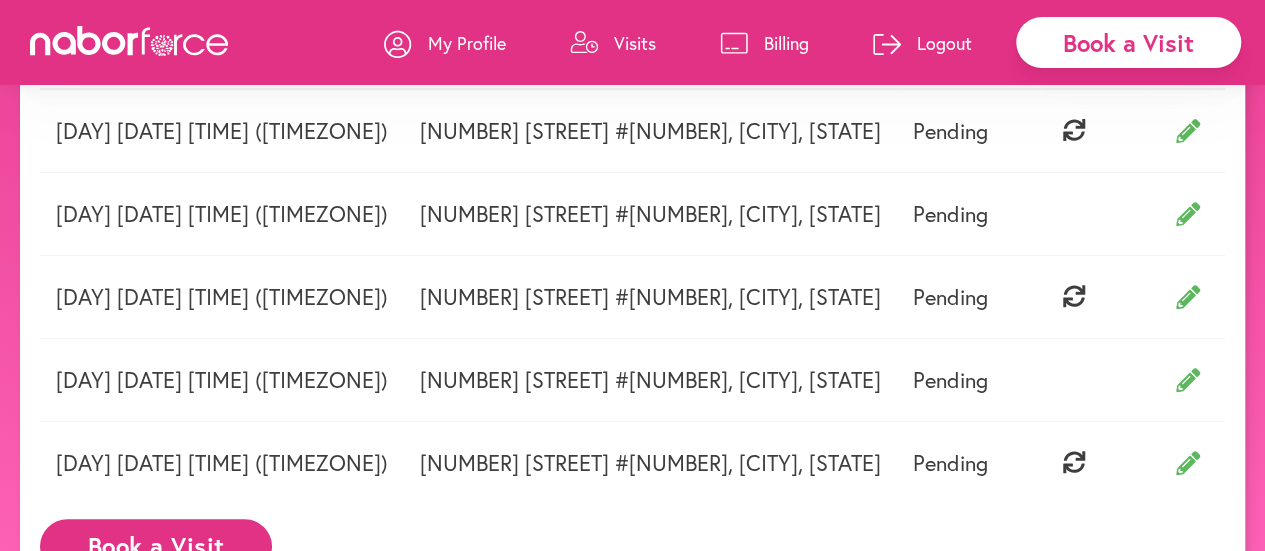 click at bounding box center [1236, 380] 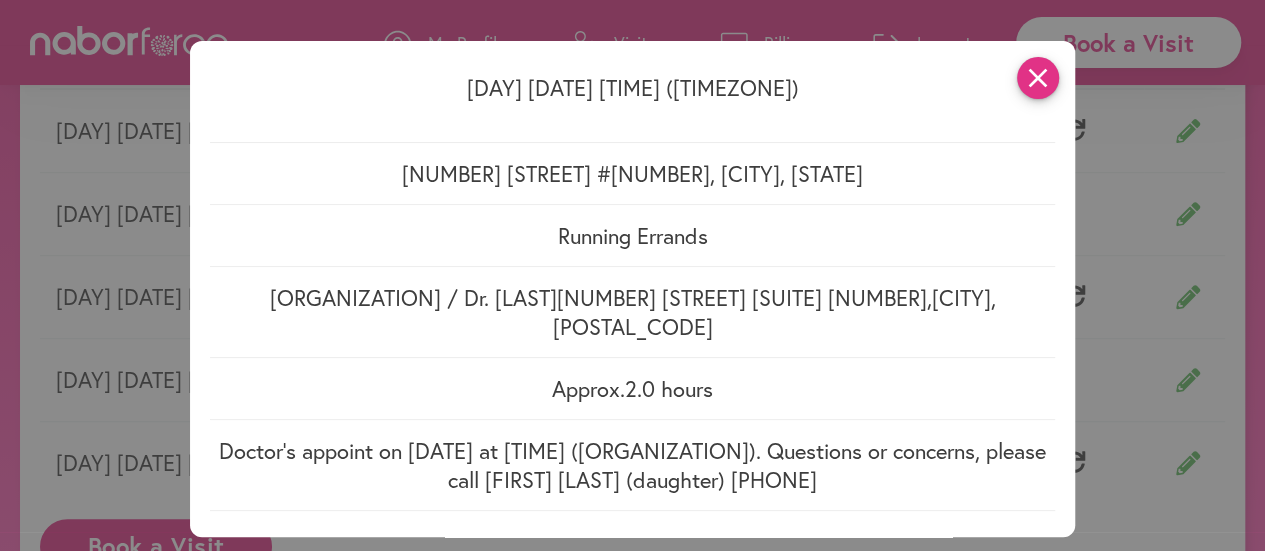 click on "close" at bounding box center (1038, 78) 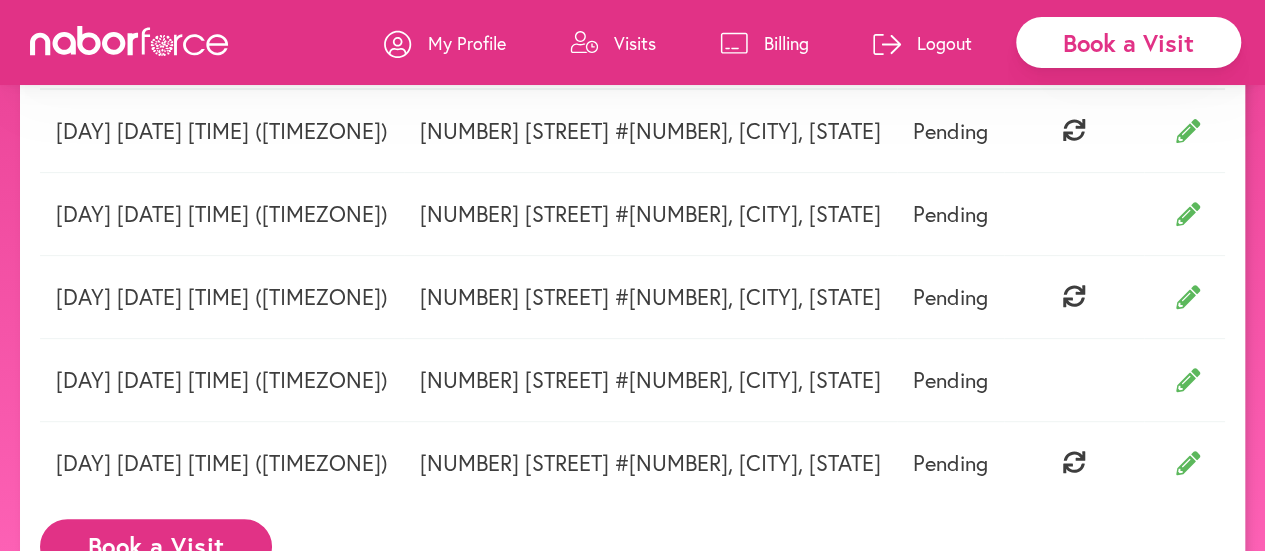 click 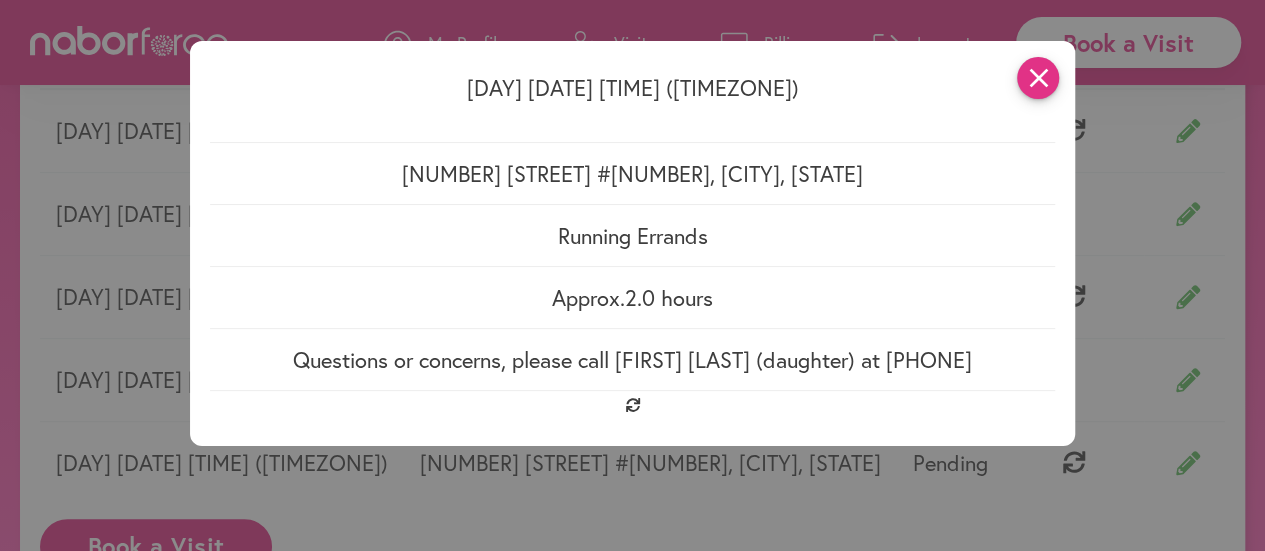 click on "close" at bounding box center (1038, 78) 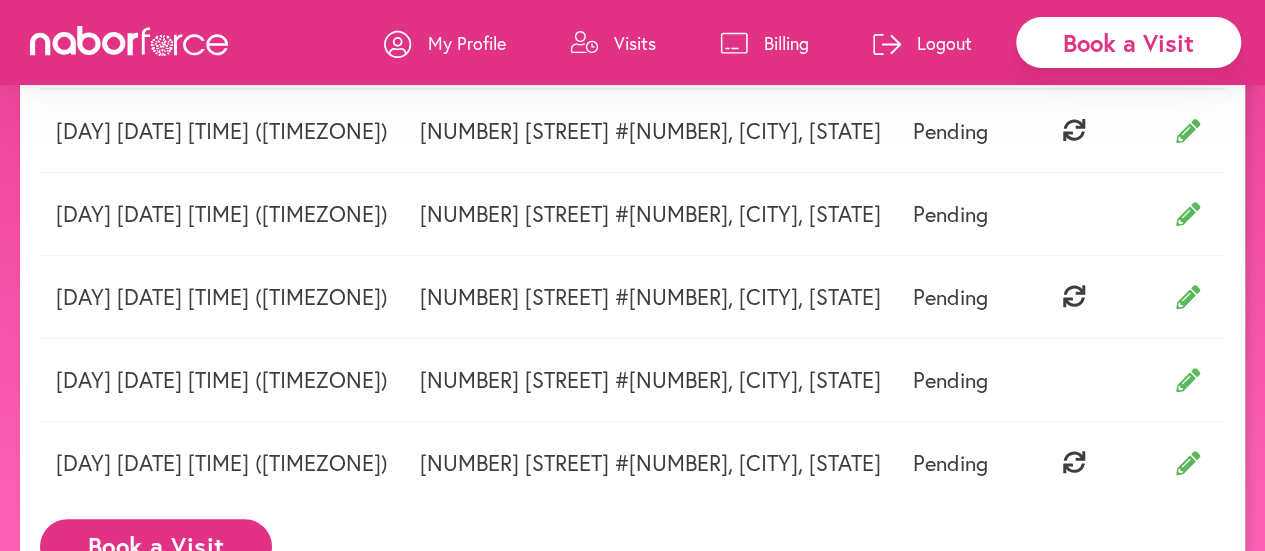 click 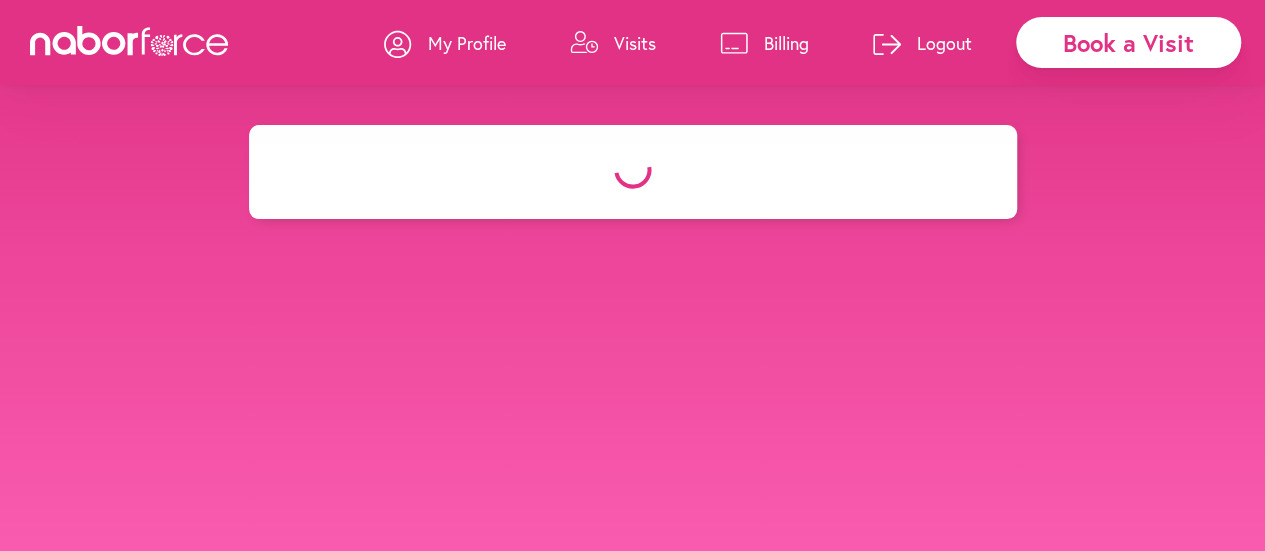 select on "********" 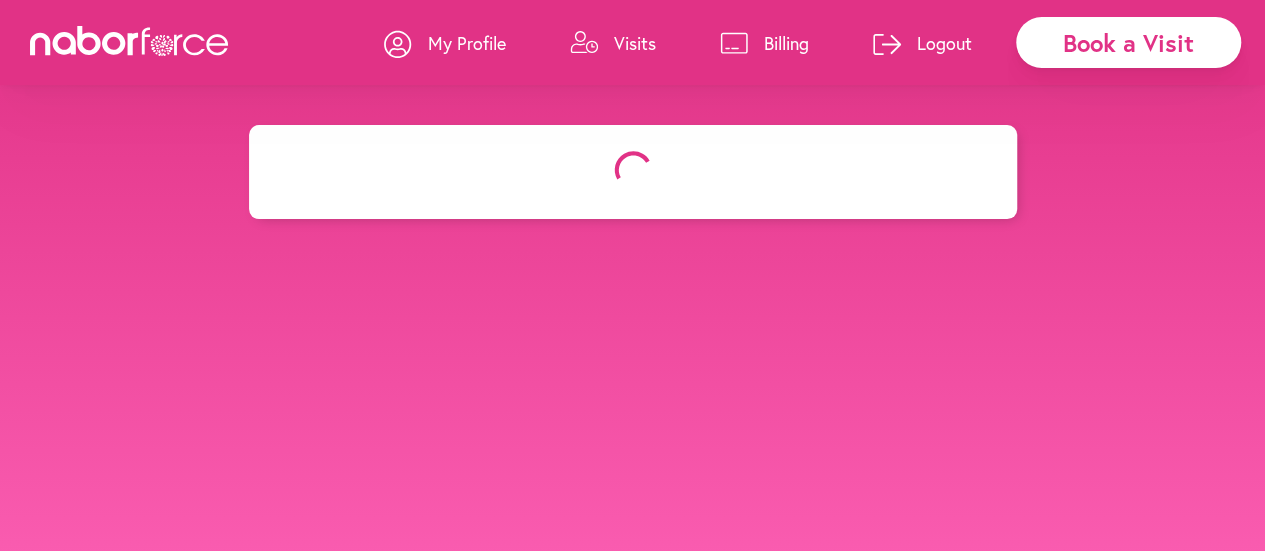 select on "***" 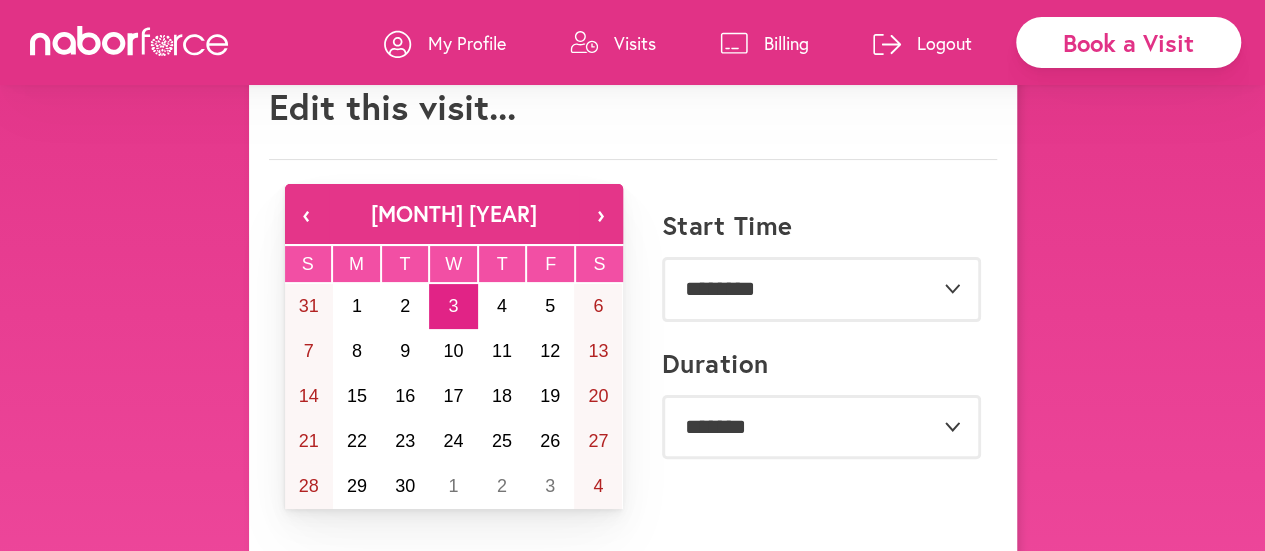 scroll, scrollTop: 0, scrollLeft: 0, axis: both 